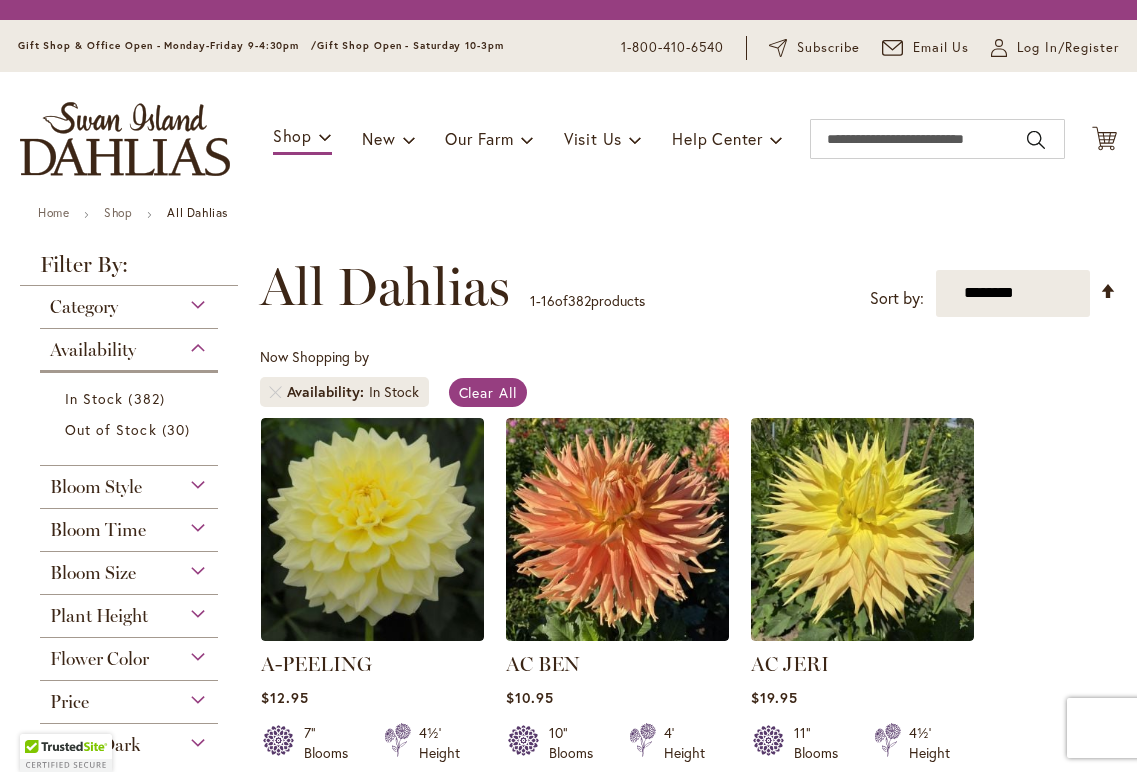 scroll, scrollTop: 0, scrollLeft: 0, axis: both 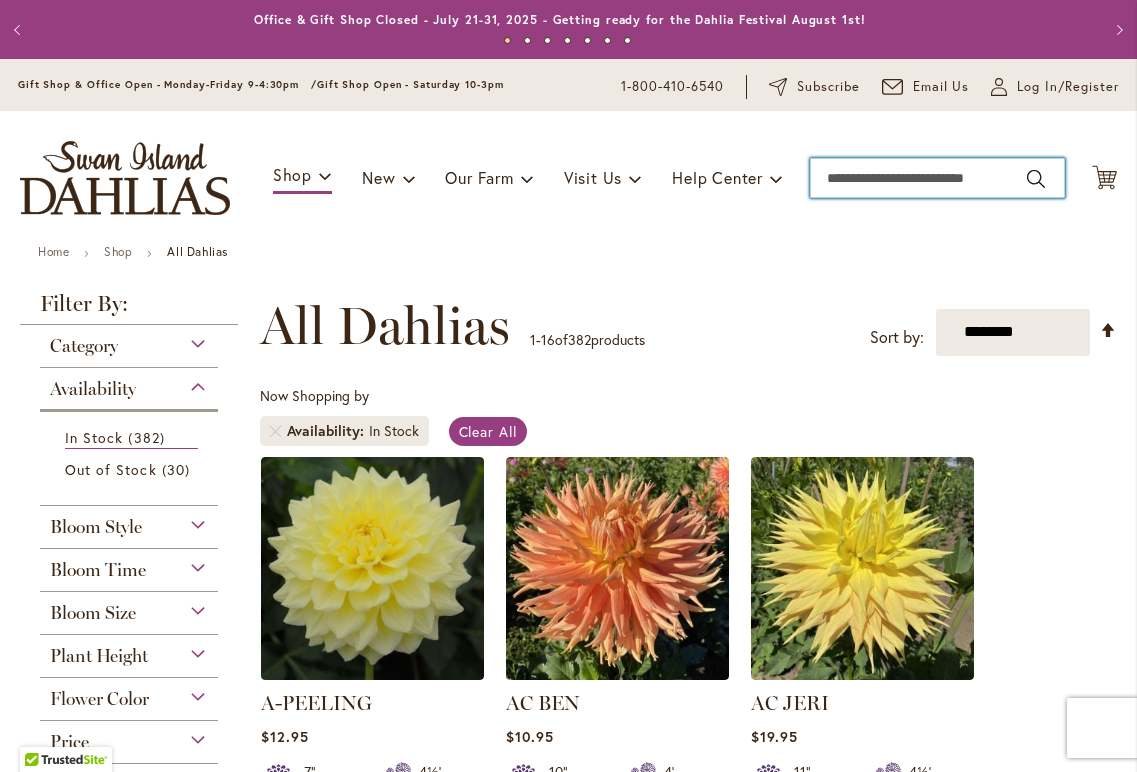 click on "Search" at bounding box center [937, 178] 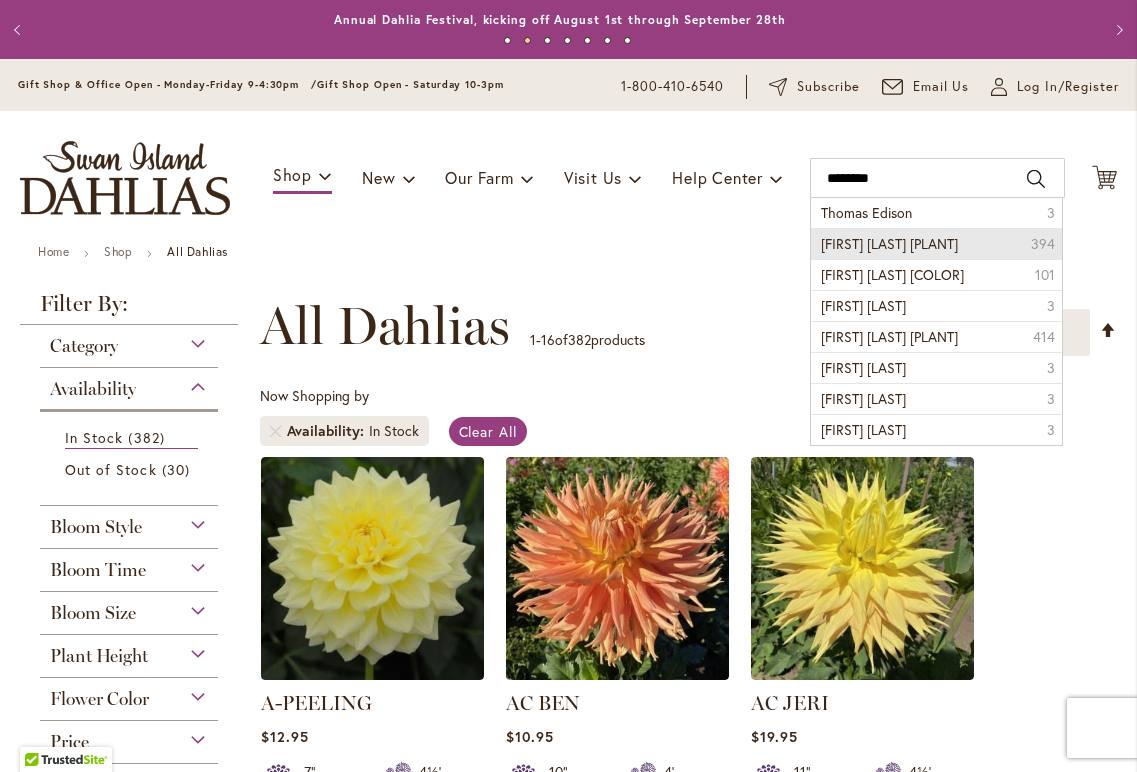 click on "[FIRST] [LAST] [PLANT]" at bounding box center [889, 243] 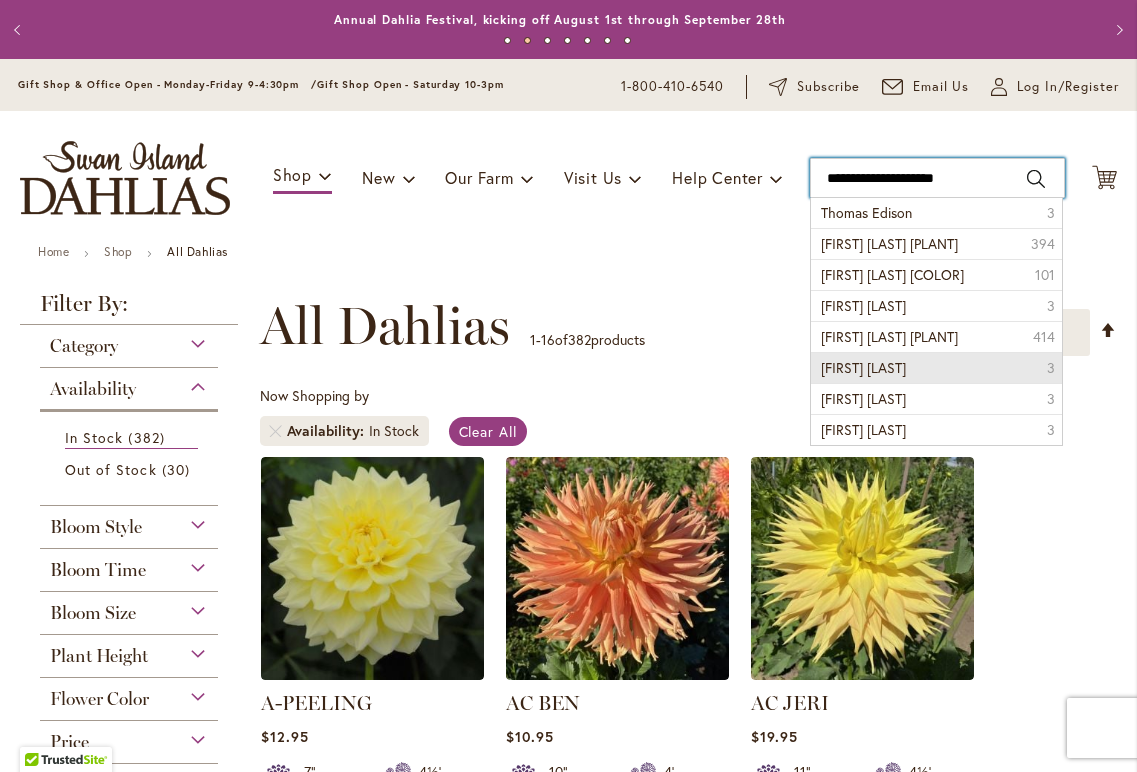 type on "**********" 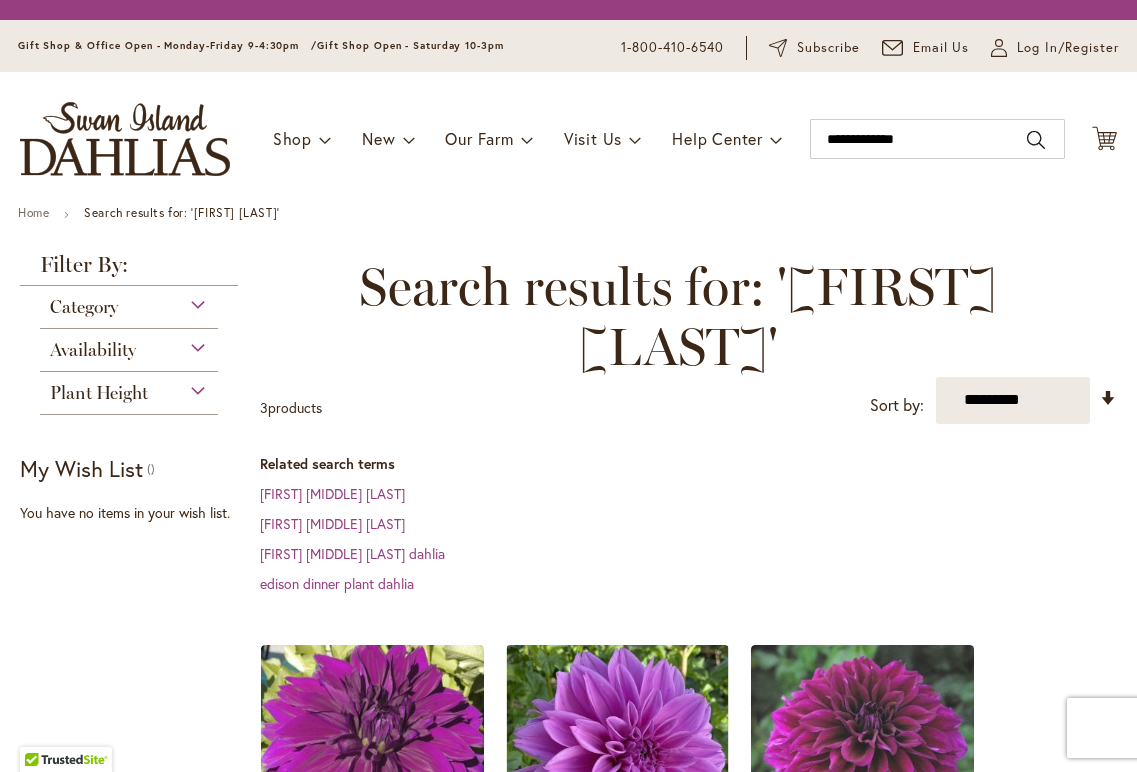 scroll, scrollTop: 0, scrollLeft: 0, axis: both 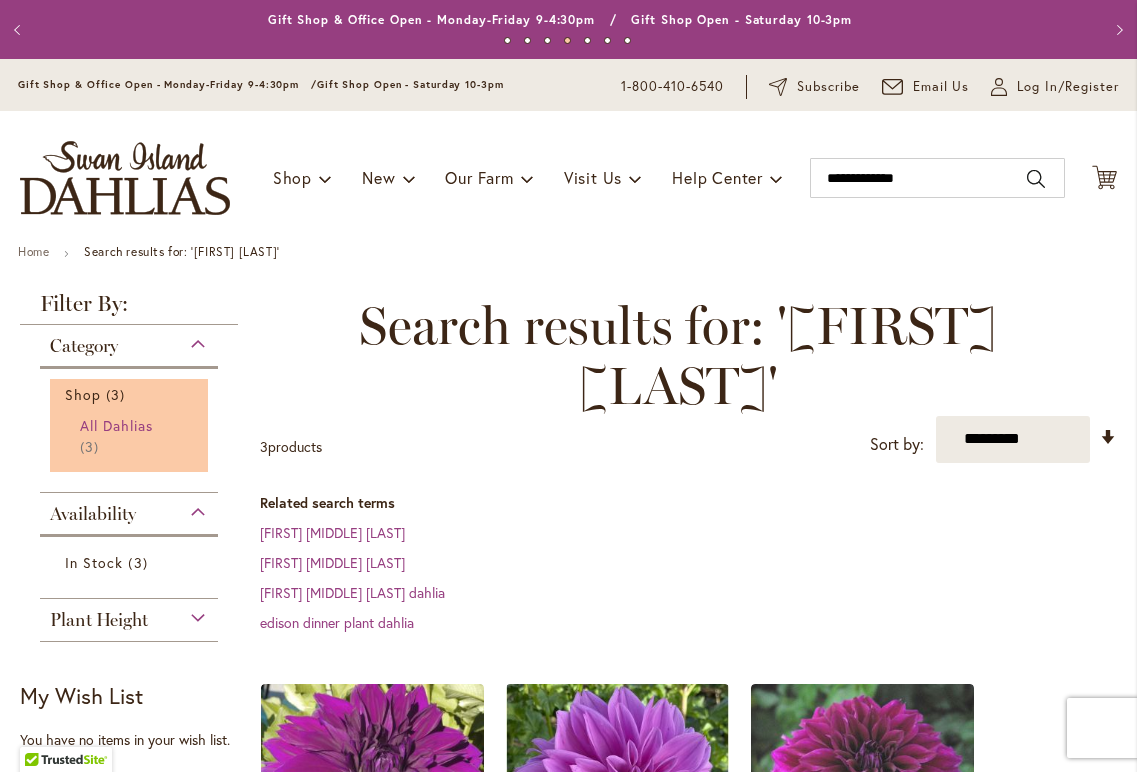 click on "All Dahlias" at bounding box center [117, 425] 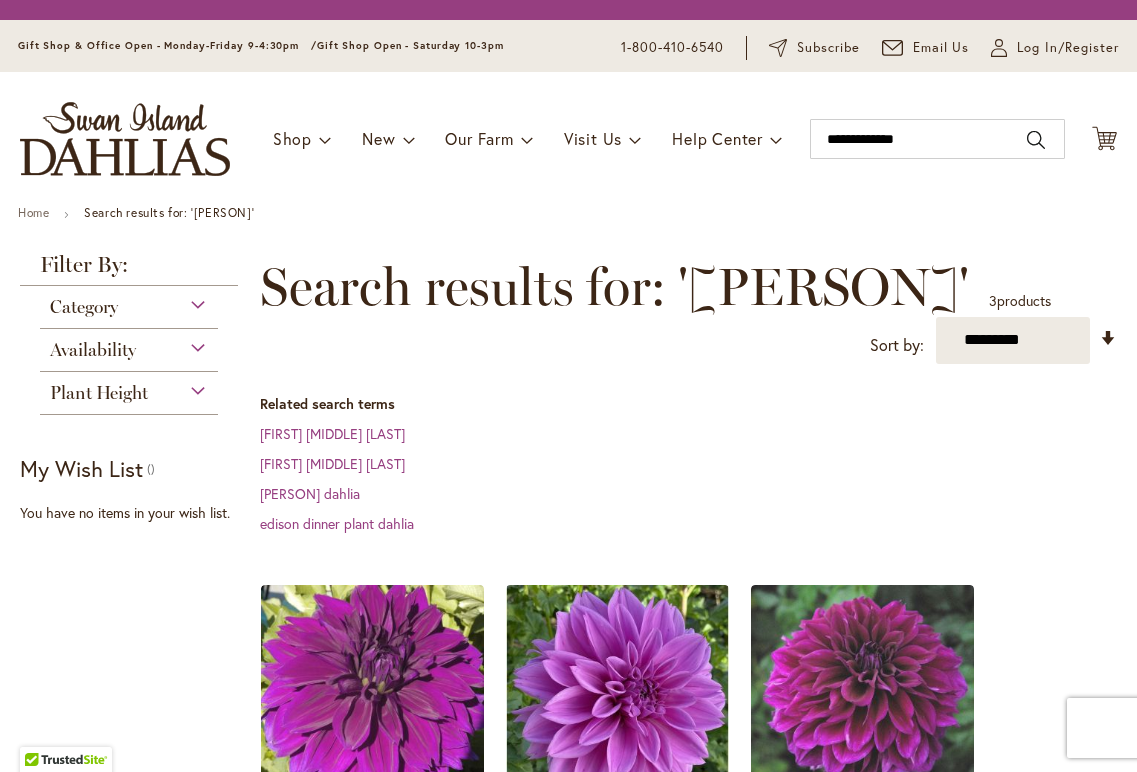 scroll, scrollTop: 0, scrollLeft: 0, axis: both 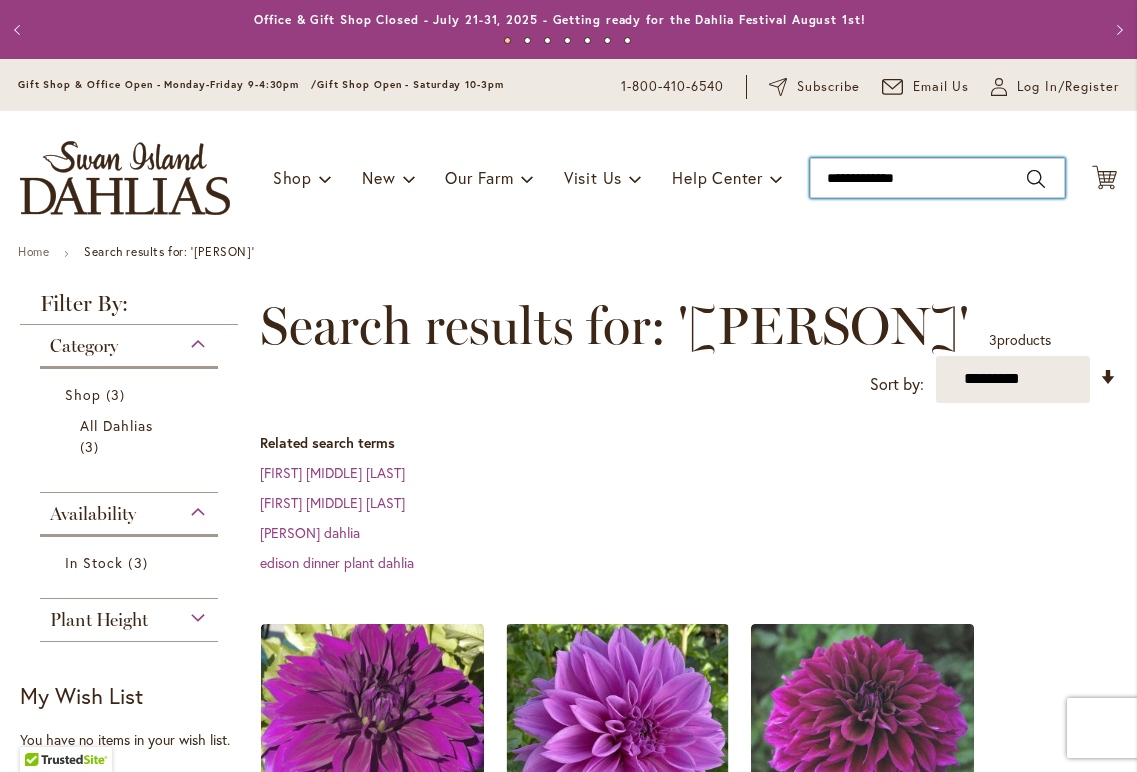 type on "**********" 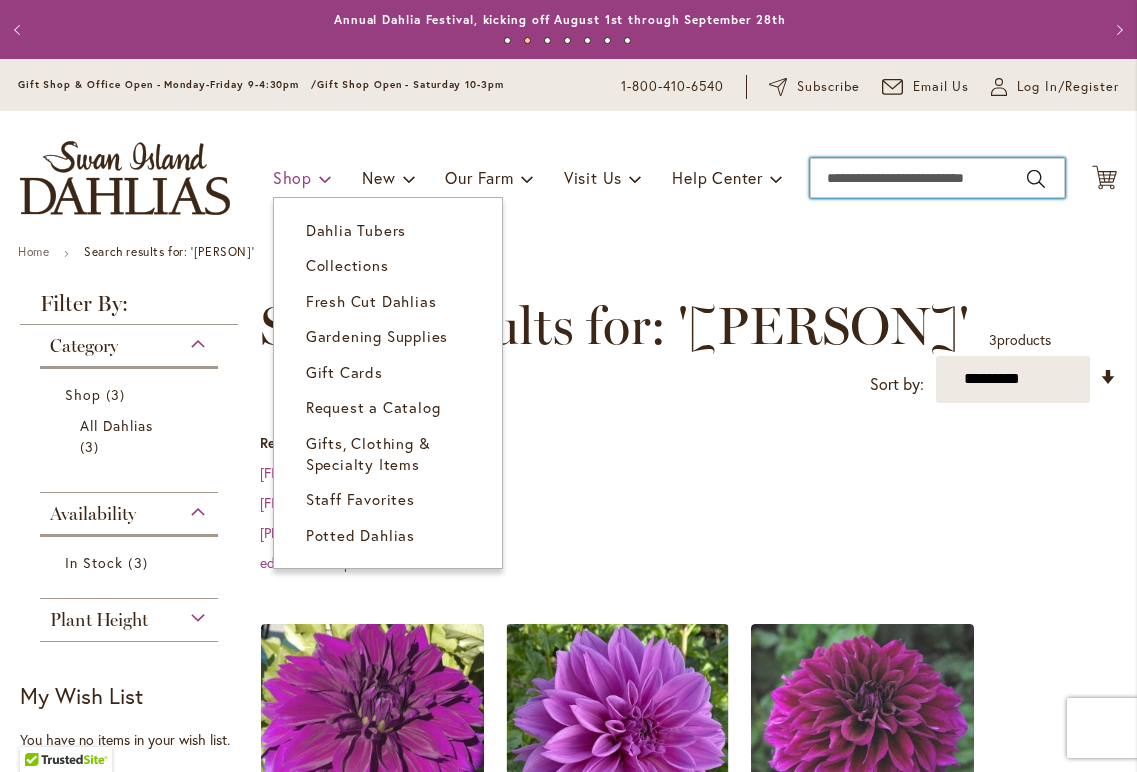 click on "Shop" at bounding box center [302, 178] 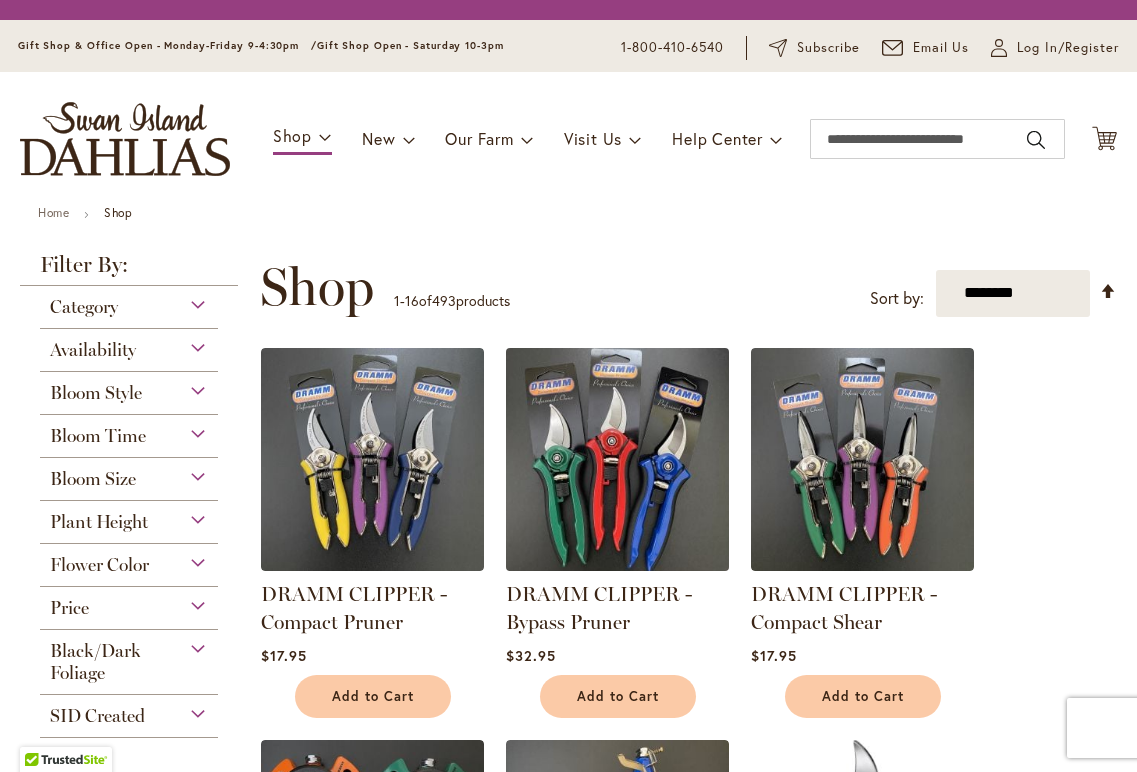 scroll, scrollTop: 0, scrollLeft: 0, axis: both 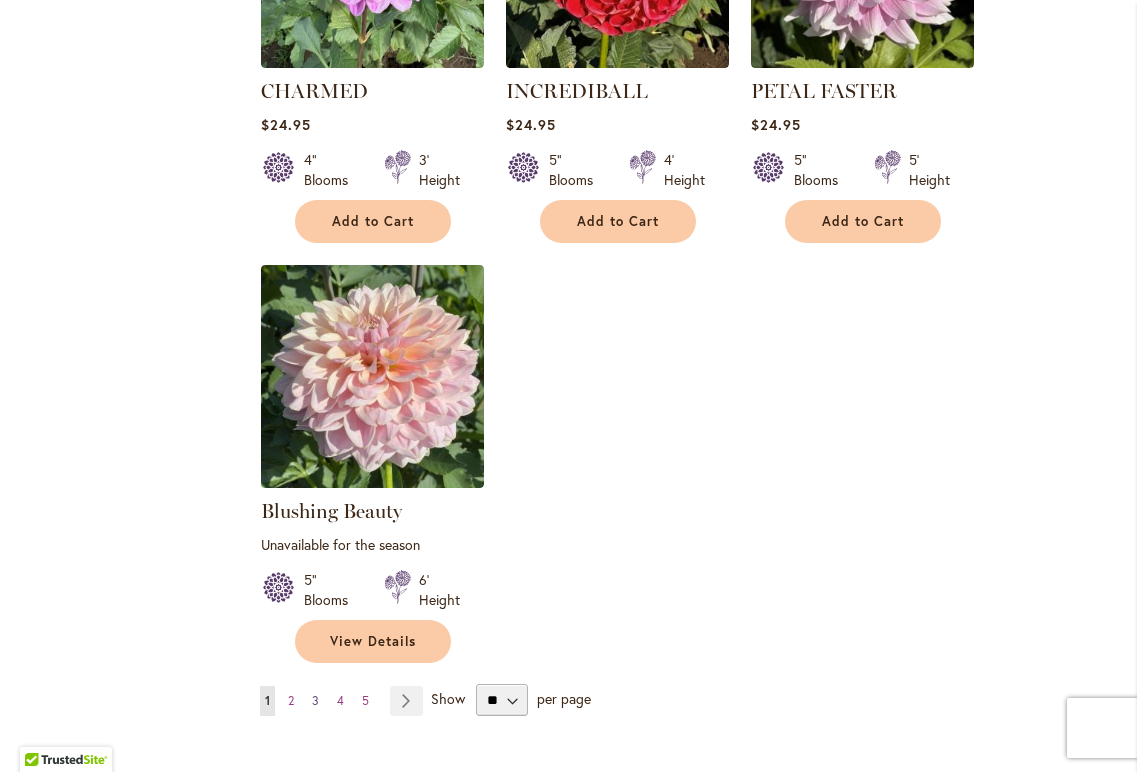 drag, startPoint x: 291, startPoint y: 695, endPoint x: 314, endPoint y: 688, distance: 24.04163 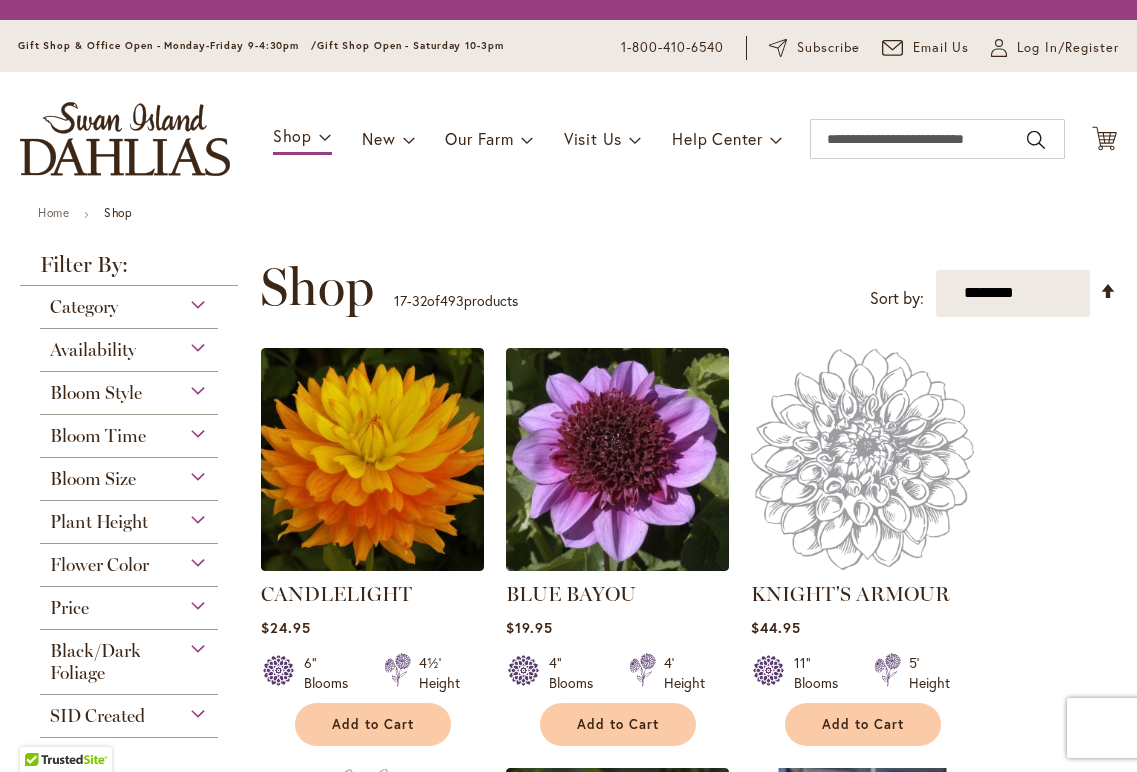 scroll, scrollTop: 0, scrollLeft: 0, axis: both 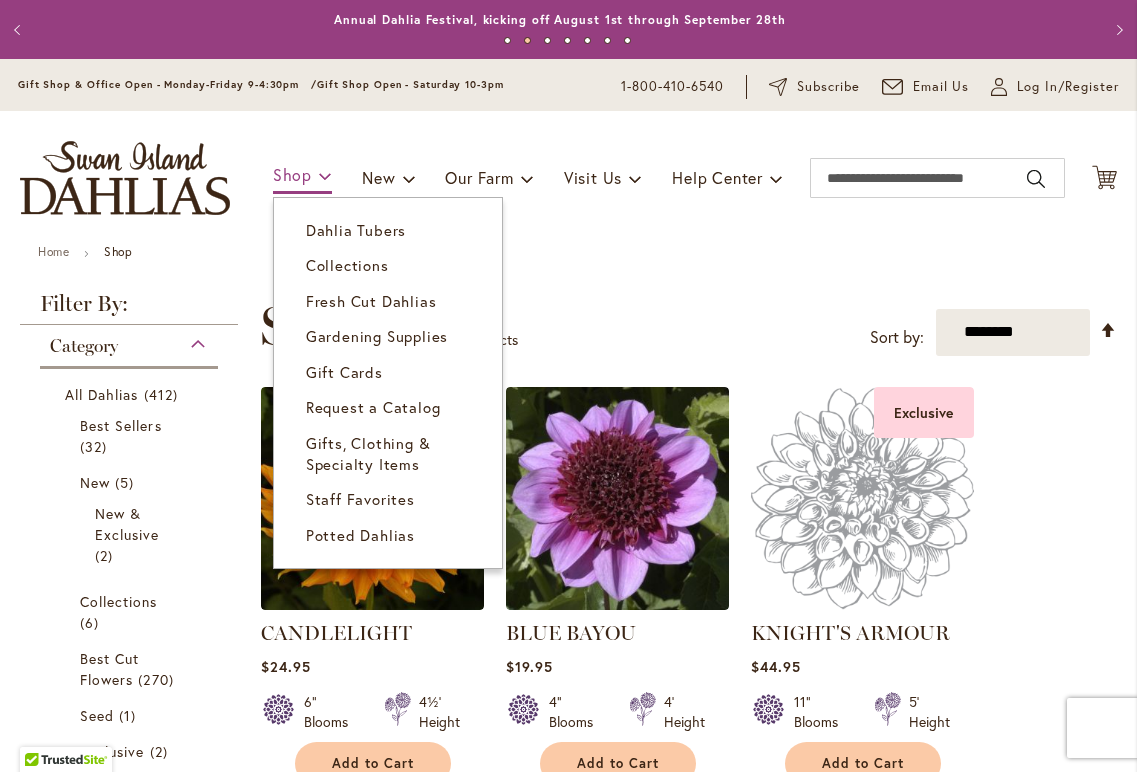 click at bounding box center [325, 175] 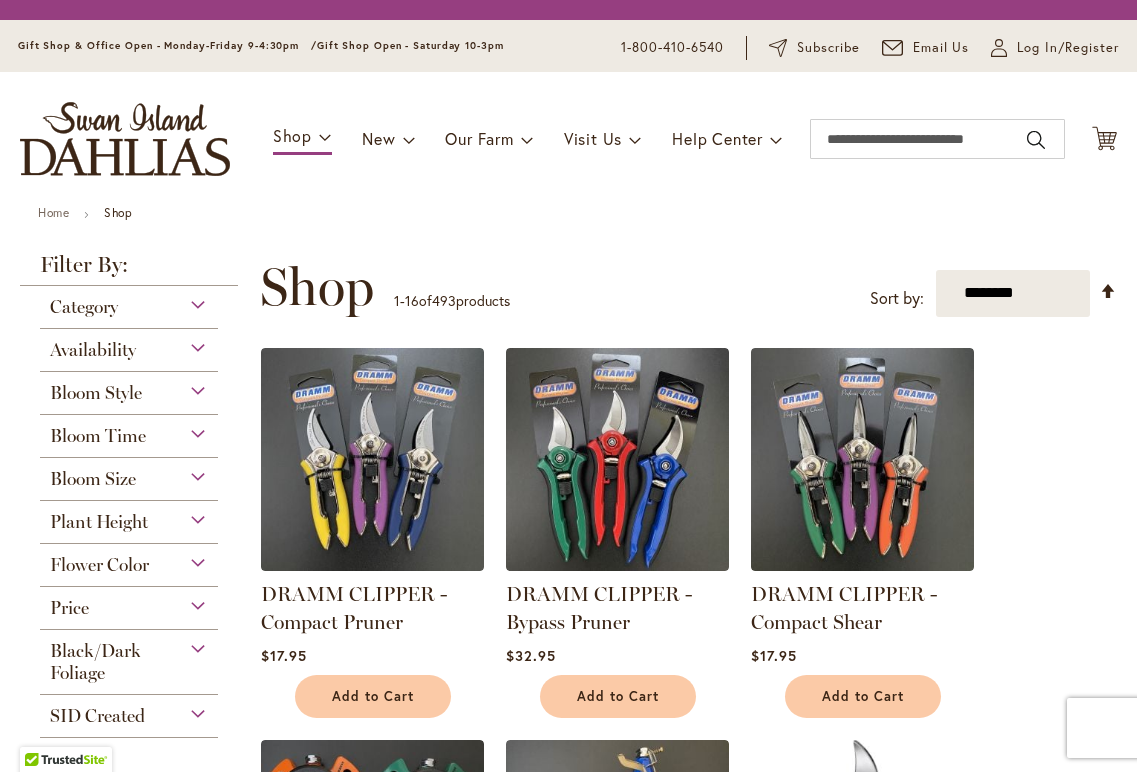 scroll, scrollTop: 0, scrollLeft: 0, axis: both 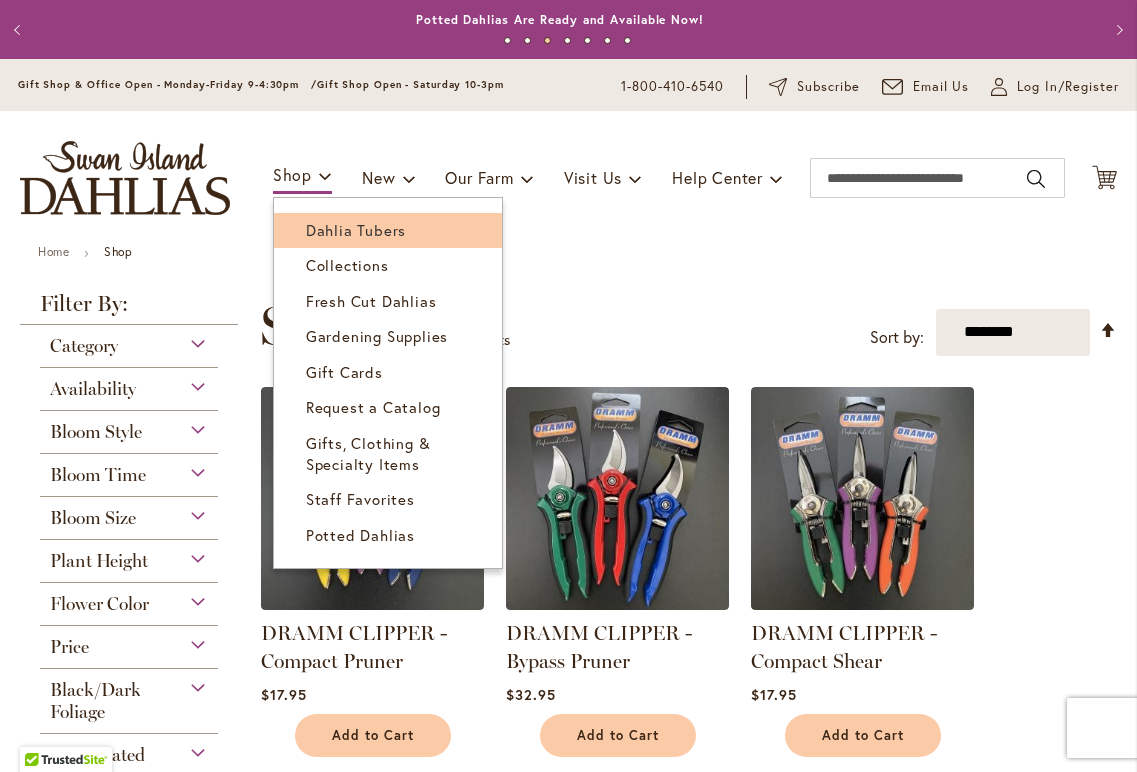 click on "Dahlia Tubers" at bounding box center (356, 230) 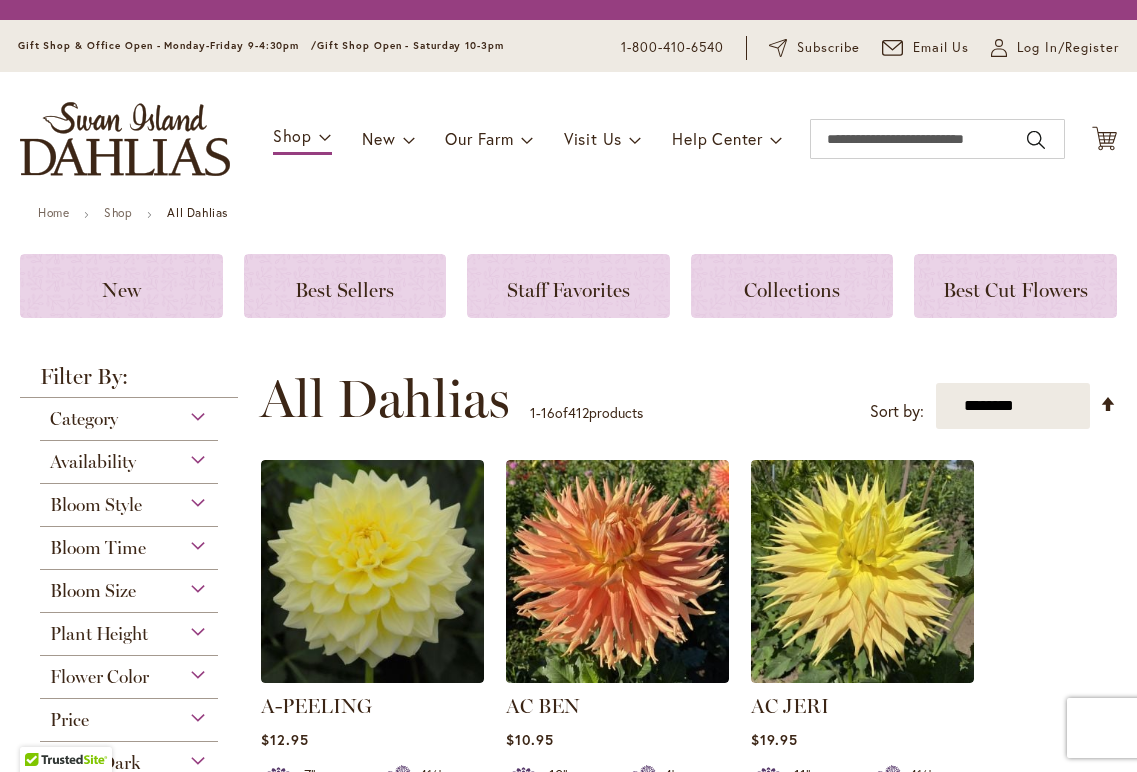 scroll, scrollTop: 0, scrollLeft: 0, axis: both 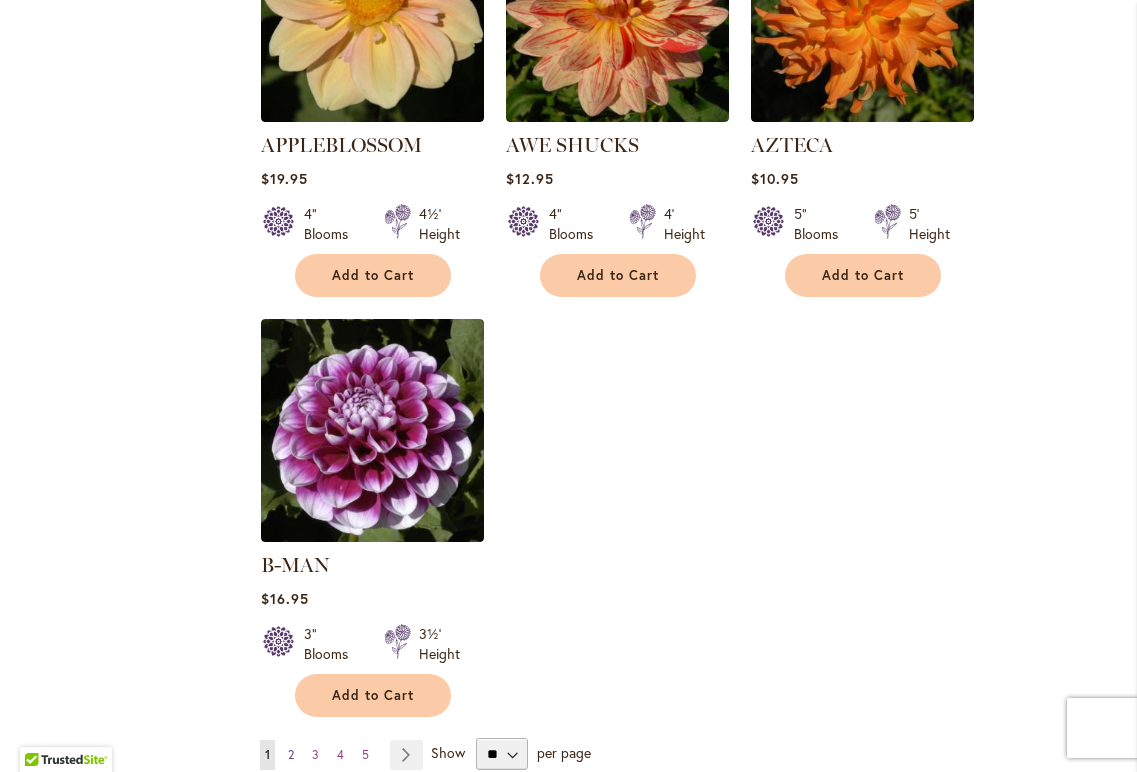 click on "Page
2" at bounding box center (291, 755) 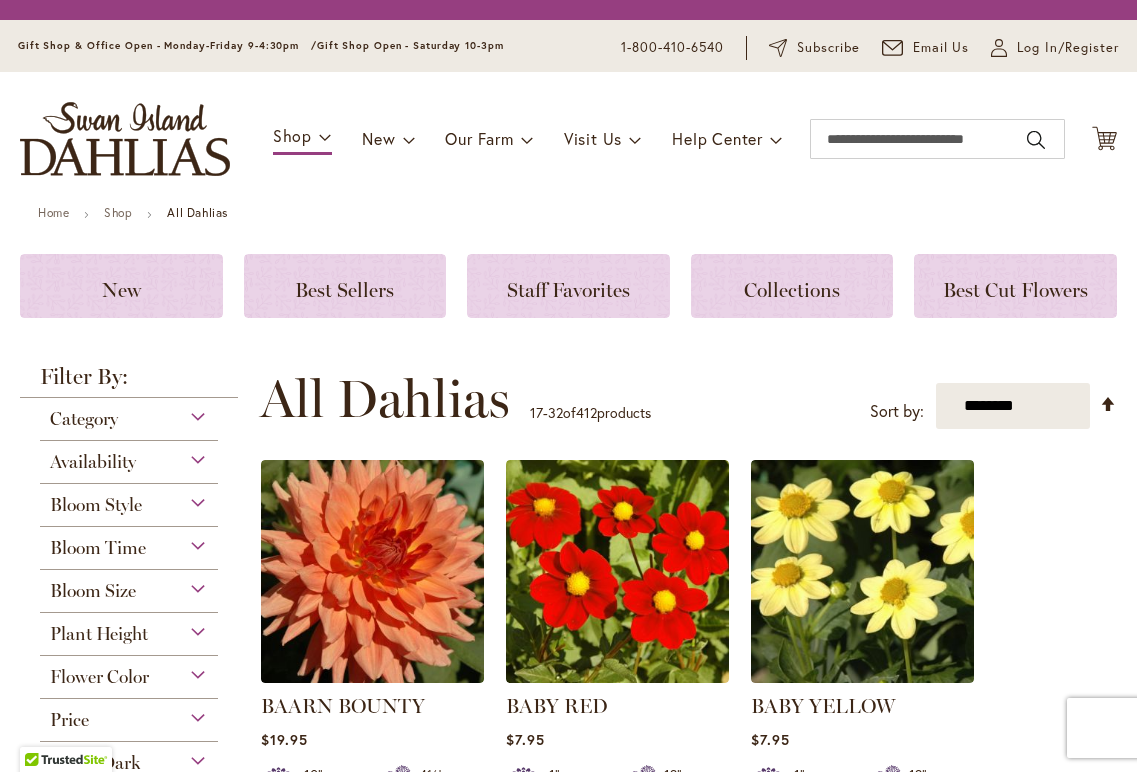 scroll, scrollTop: 0, scrollLeft: 0, axis: both 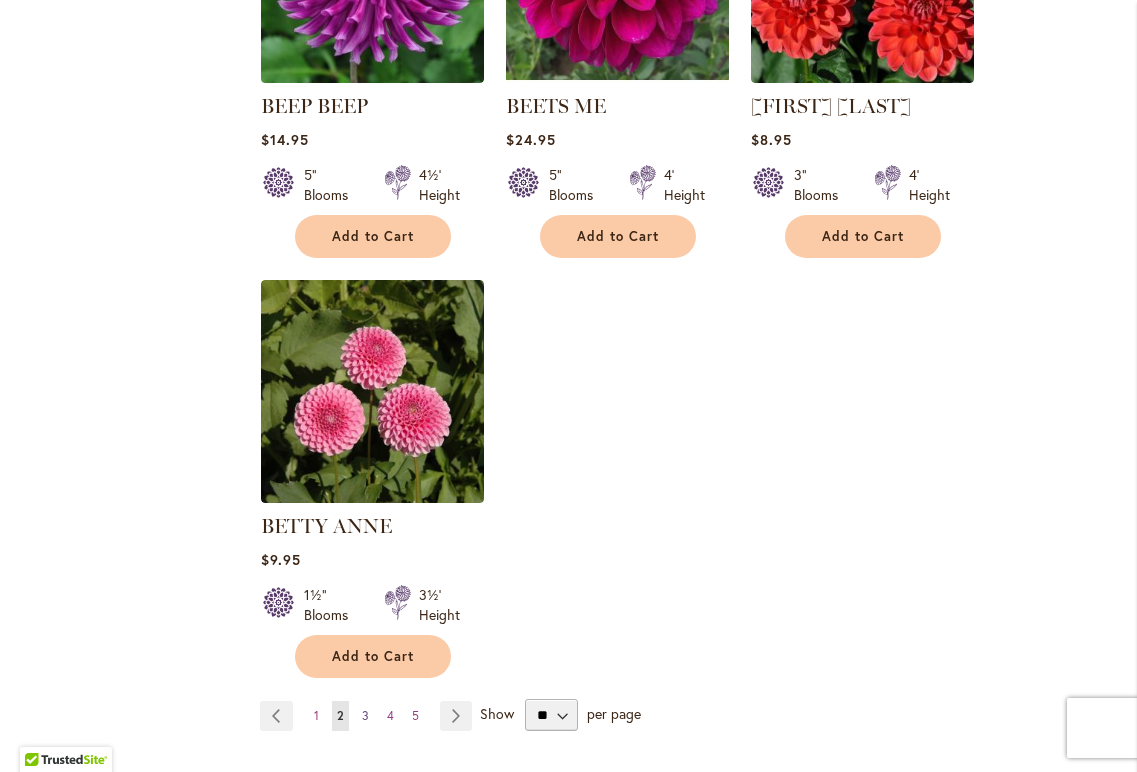 click on "Page
3" at bounding box center [365, 716] 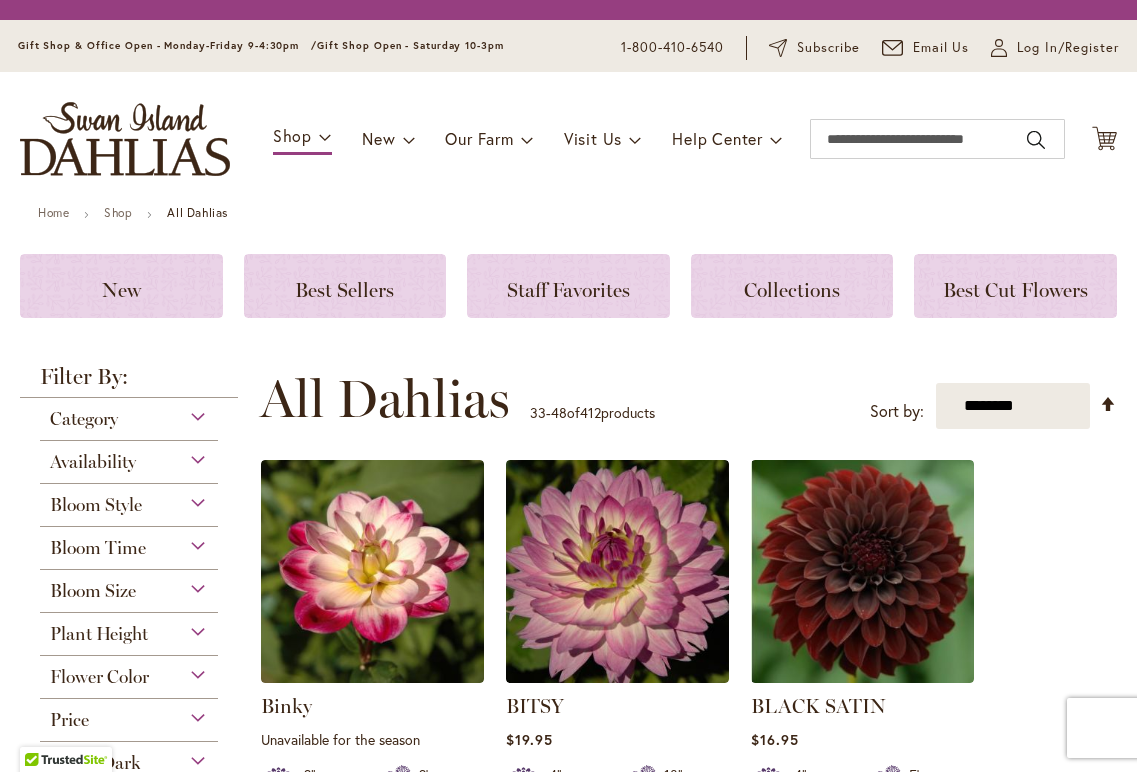 scroll, scrollTop: 0, scrollLeft: 0, axis: both 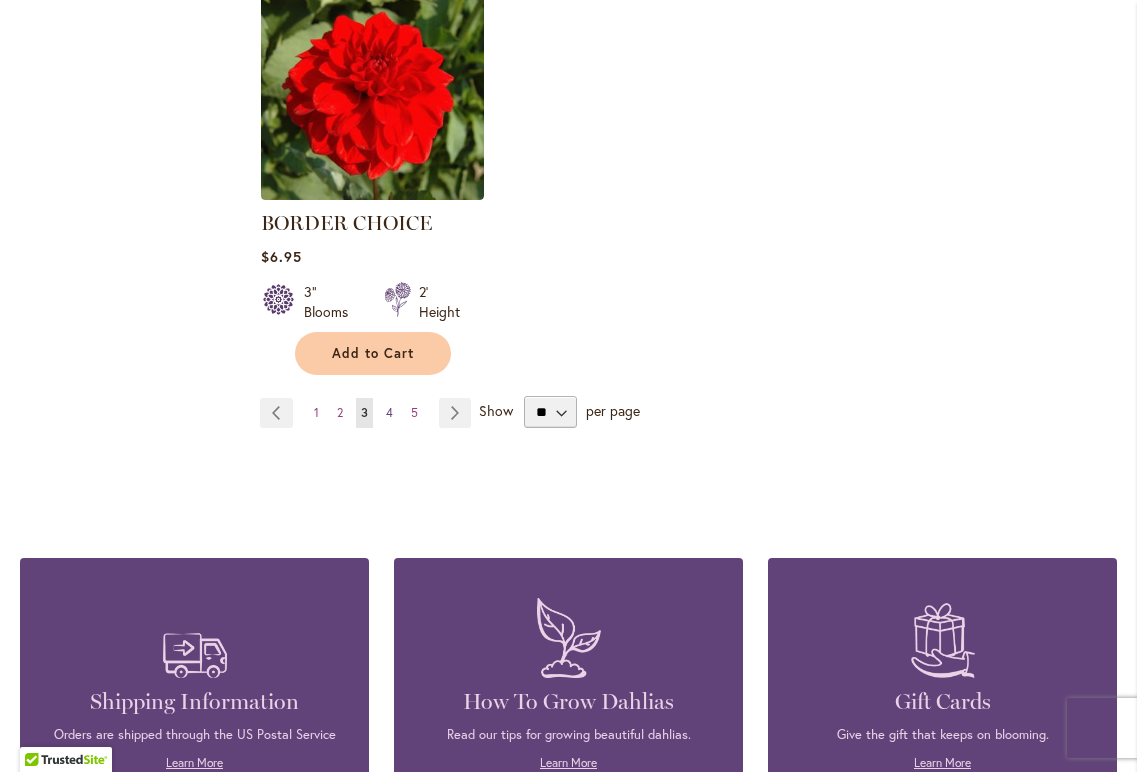 click on "4" at bounding box center [389, 412] 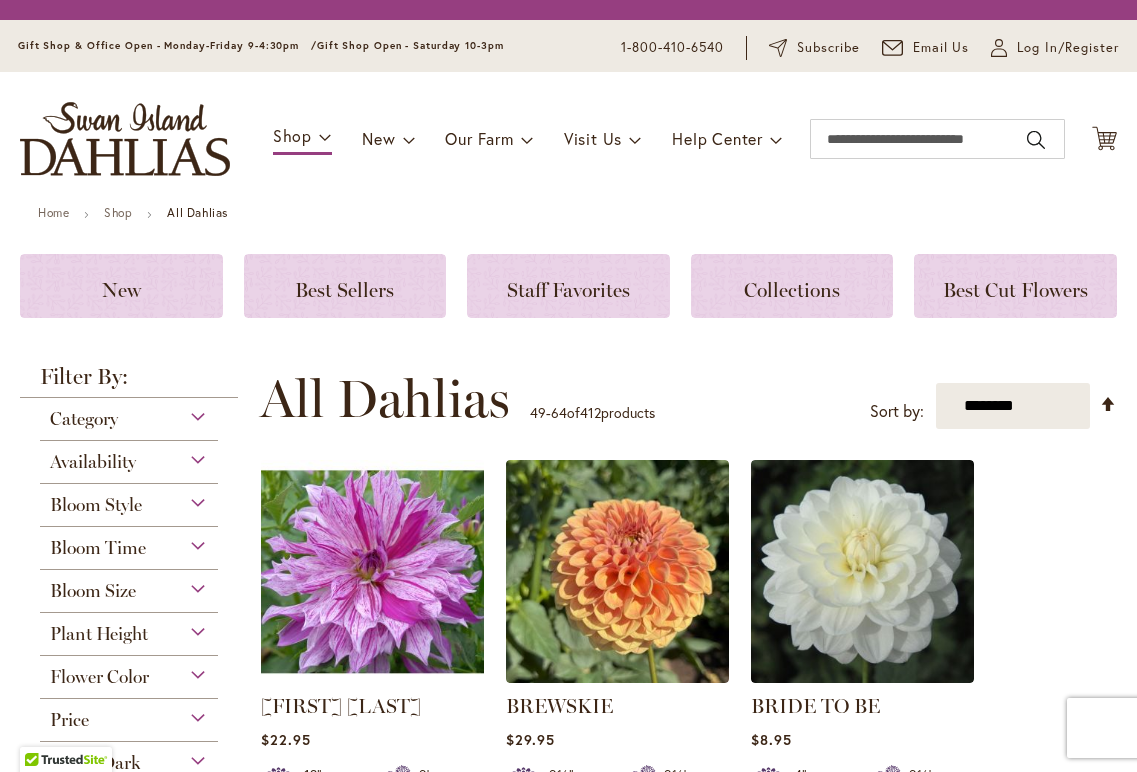 scroll, scrollTop: 0, scrollLeft: 0, axis: both 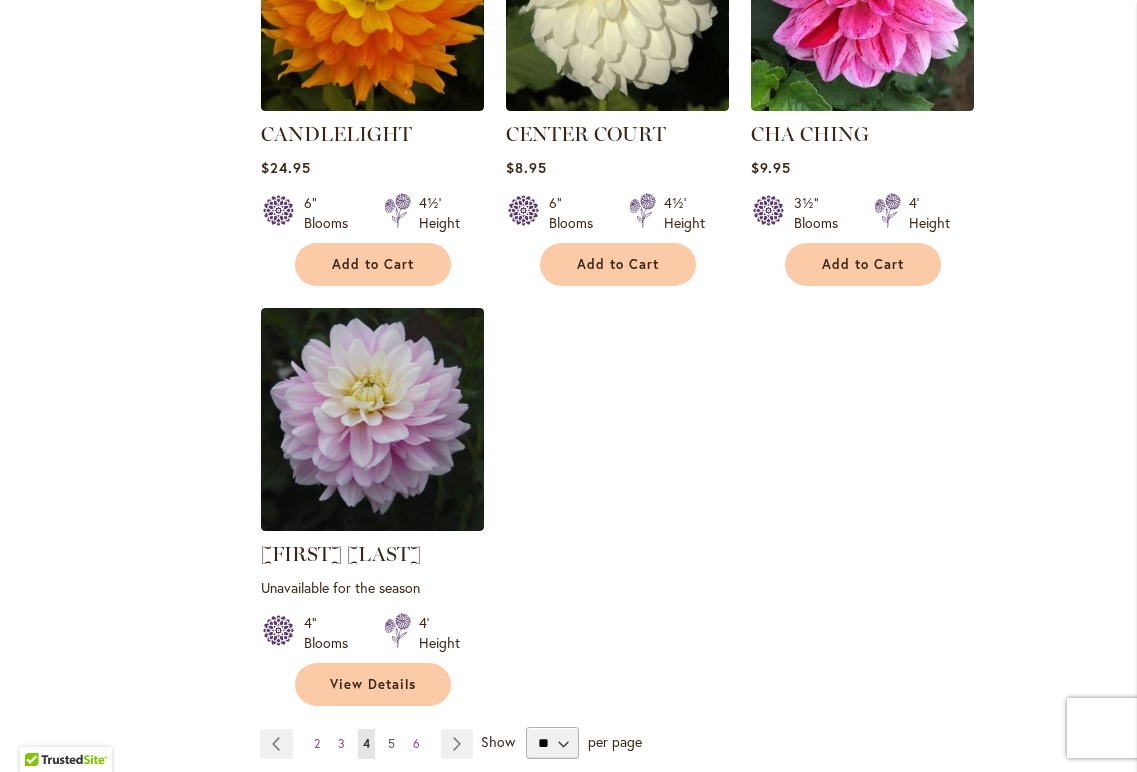 click on "Page
5" at bounding box center (391, 744) 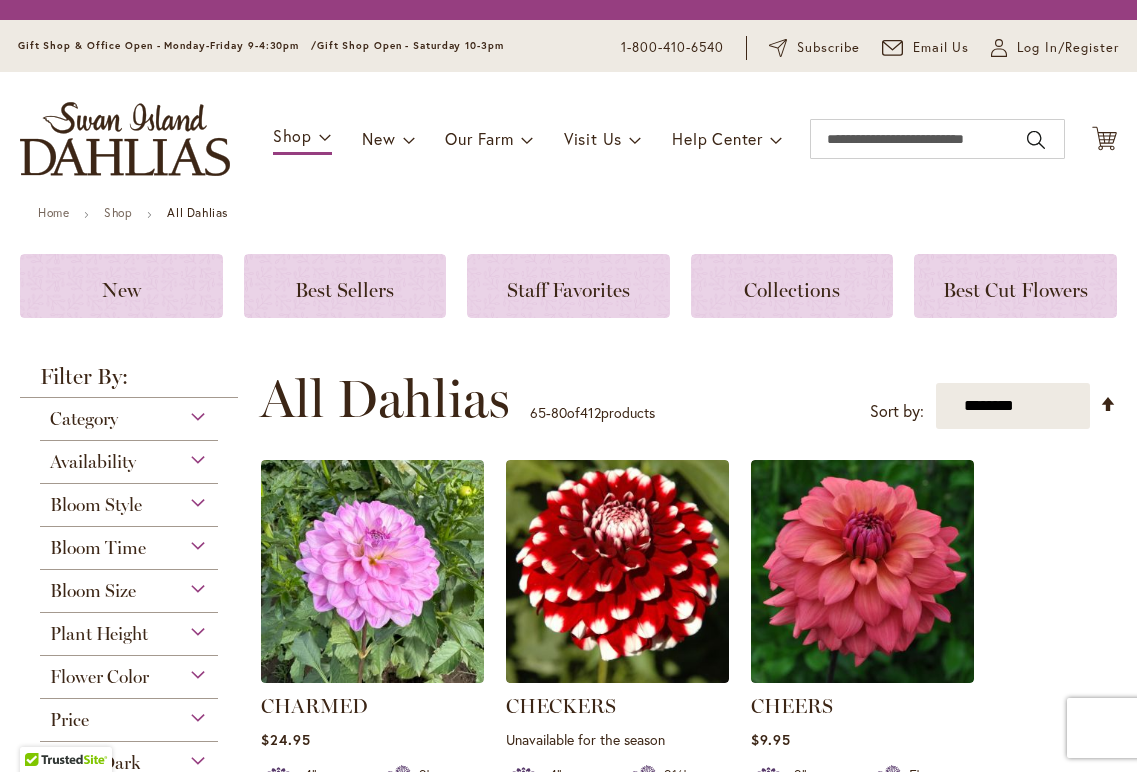 scroll, scrollTop: 0, scrollLeft: 0, axis: both 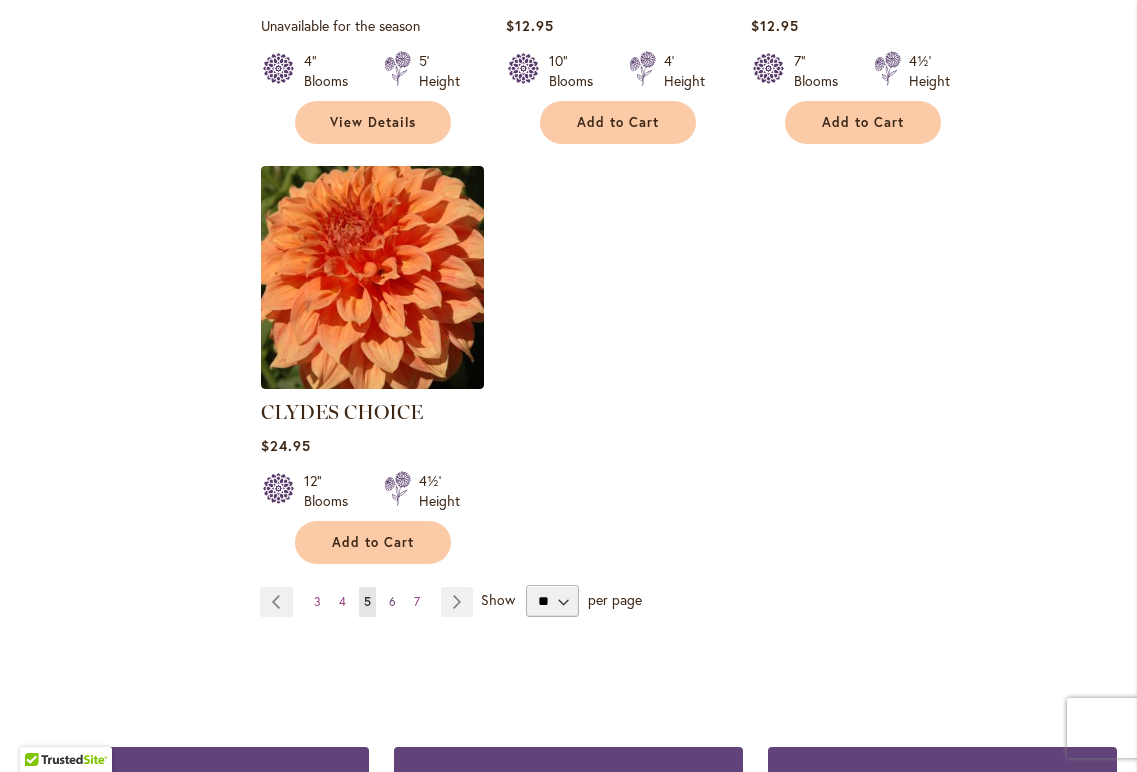 click on "Page
6" at bounding box center (392, 602) 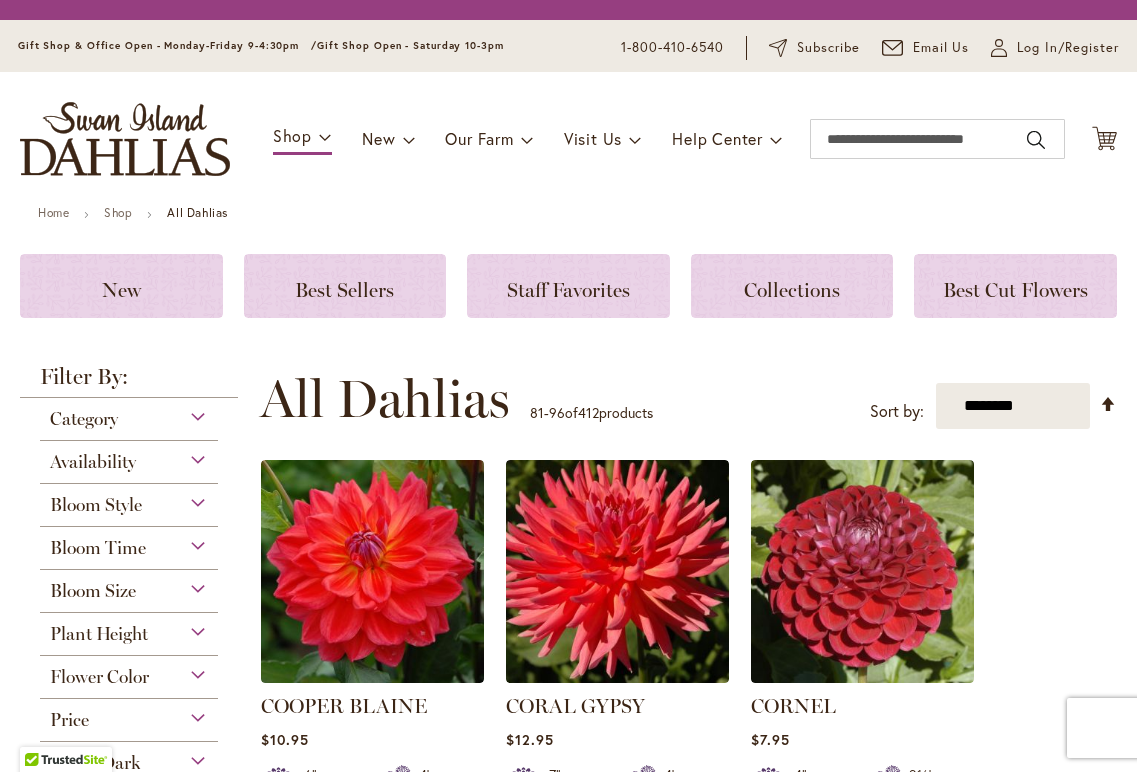 scroll, scrollTop: 0, scrollLeft: 0, axis: both 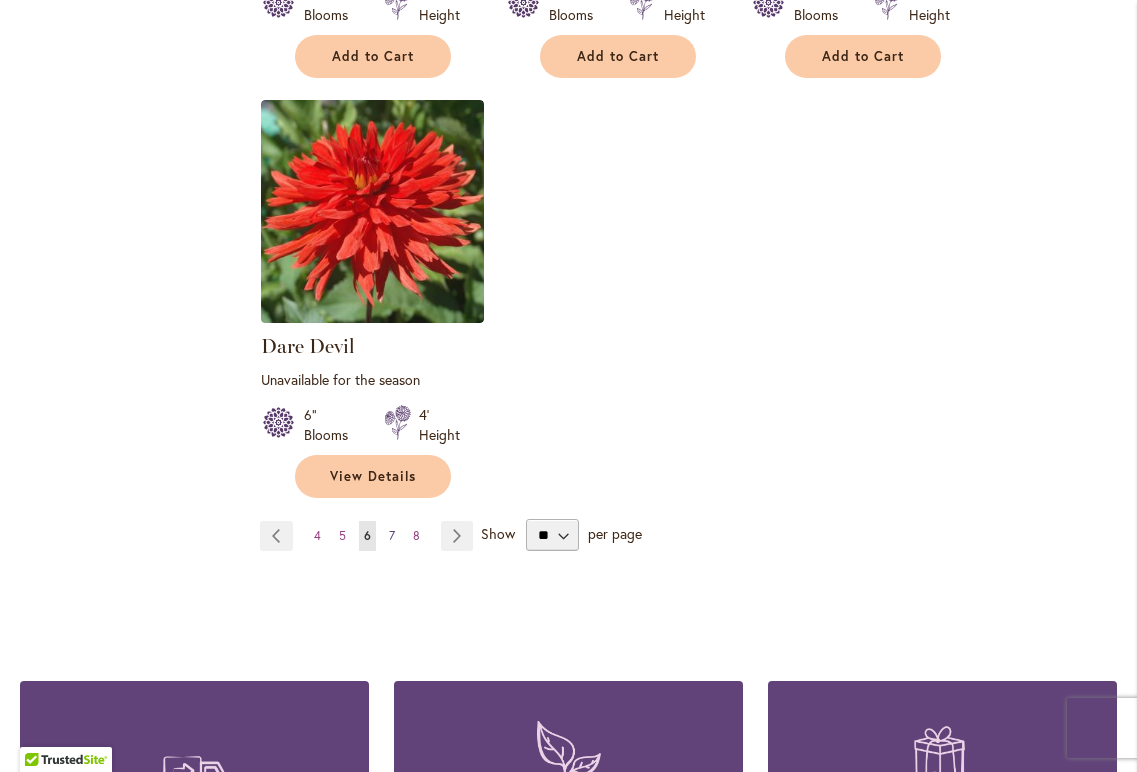 click on "Page
7" at bounding box center [392, 536] 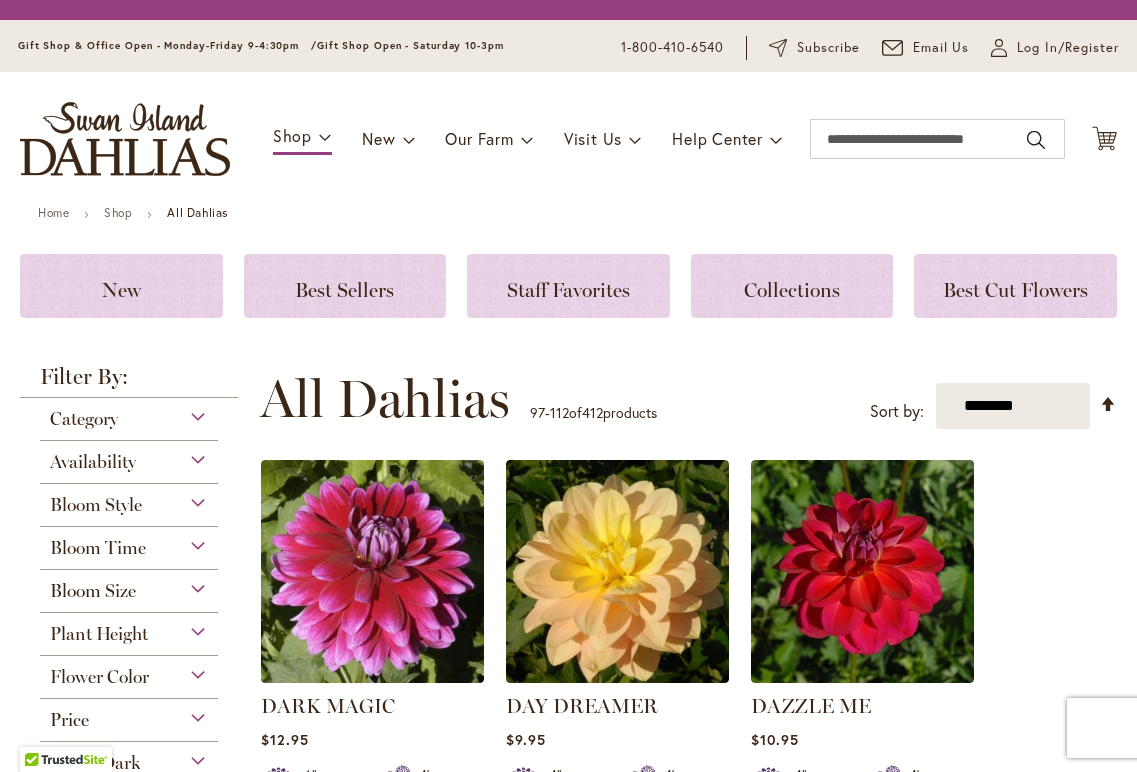 scroll, scrollTop: 0, scrollLeft: 0, axis: both 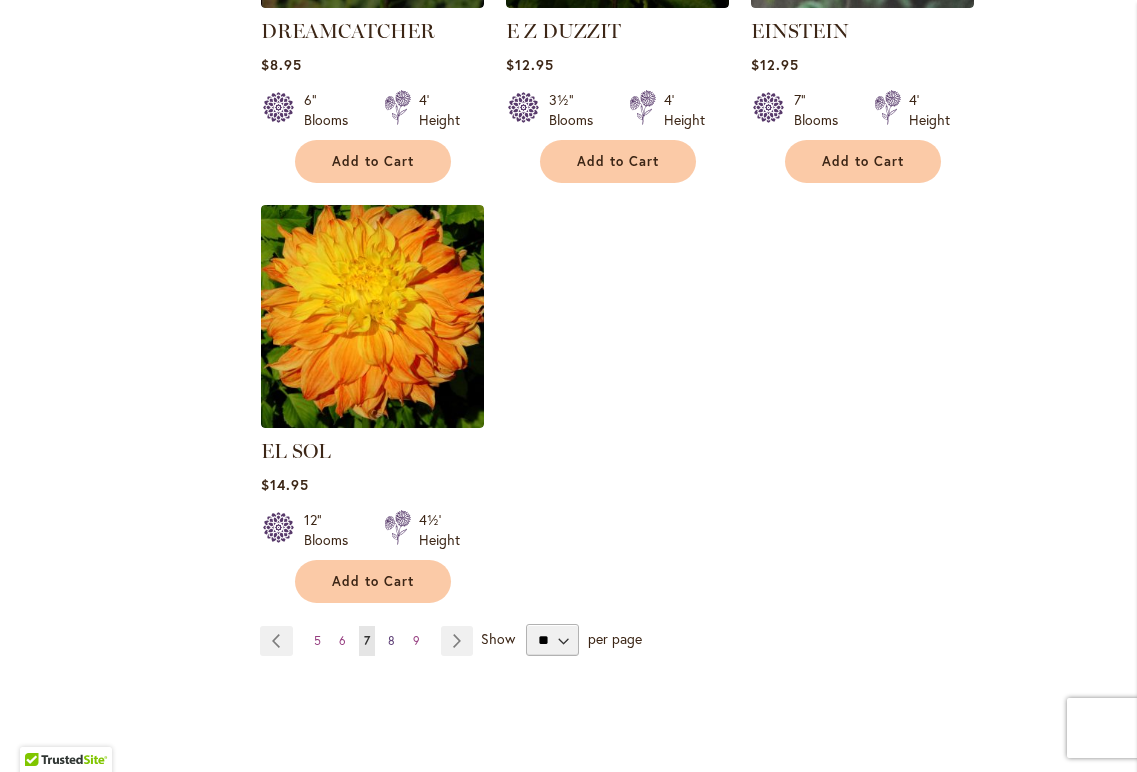 click on "8" at bounding box center (391, 640) 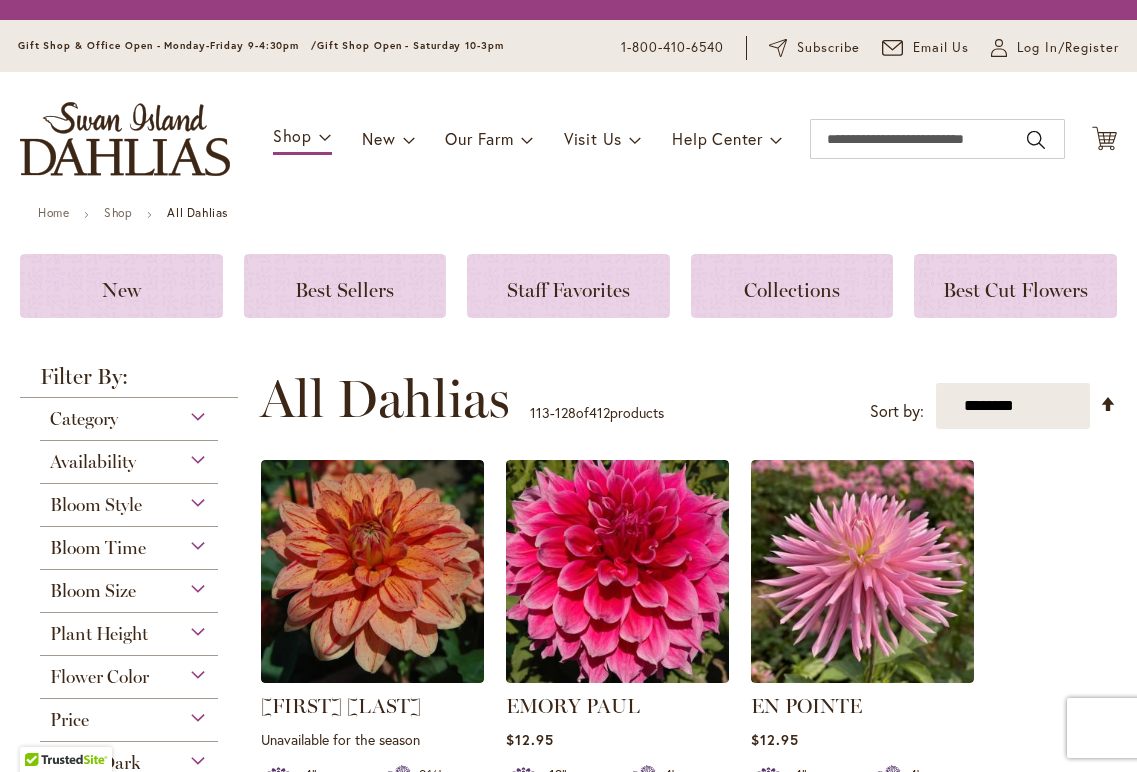 scroll, scrollTop: 0, scrollLeft: 0, axis: both 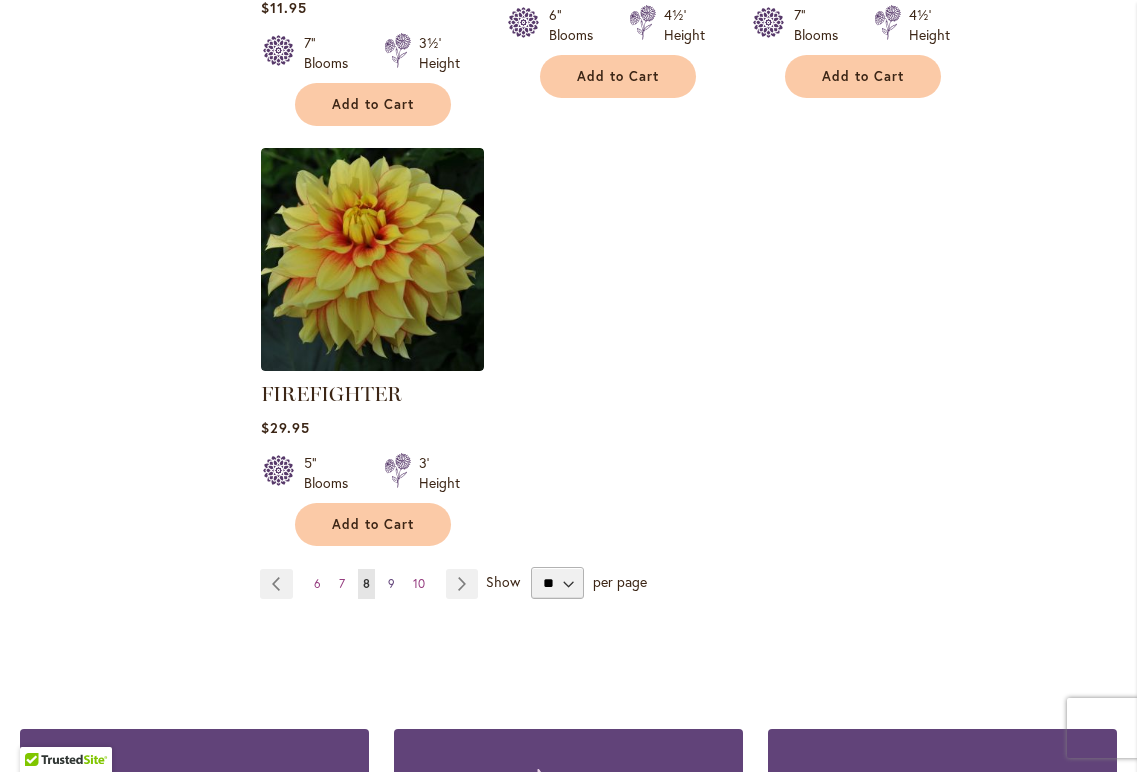 click on "Page
9" at bounding box center (391, 584) 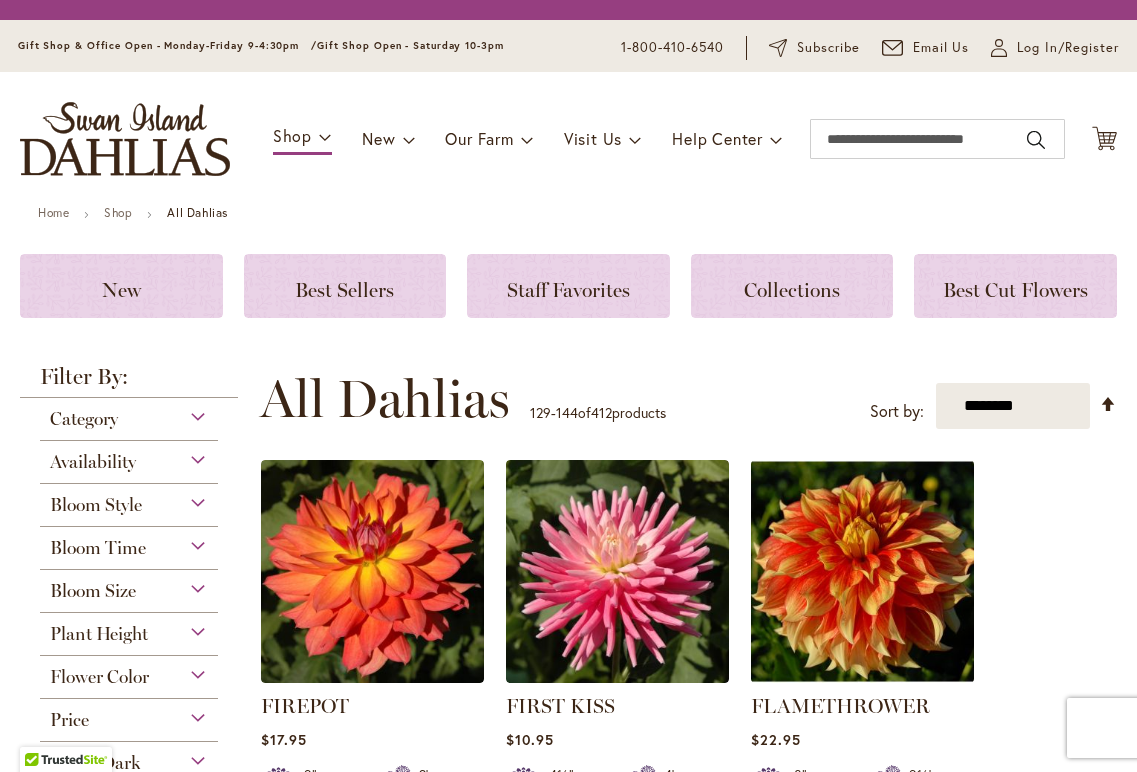 scroll, scrollTop: 0, scrollLeft: 0, axis: both 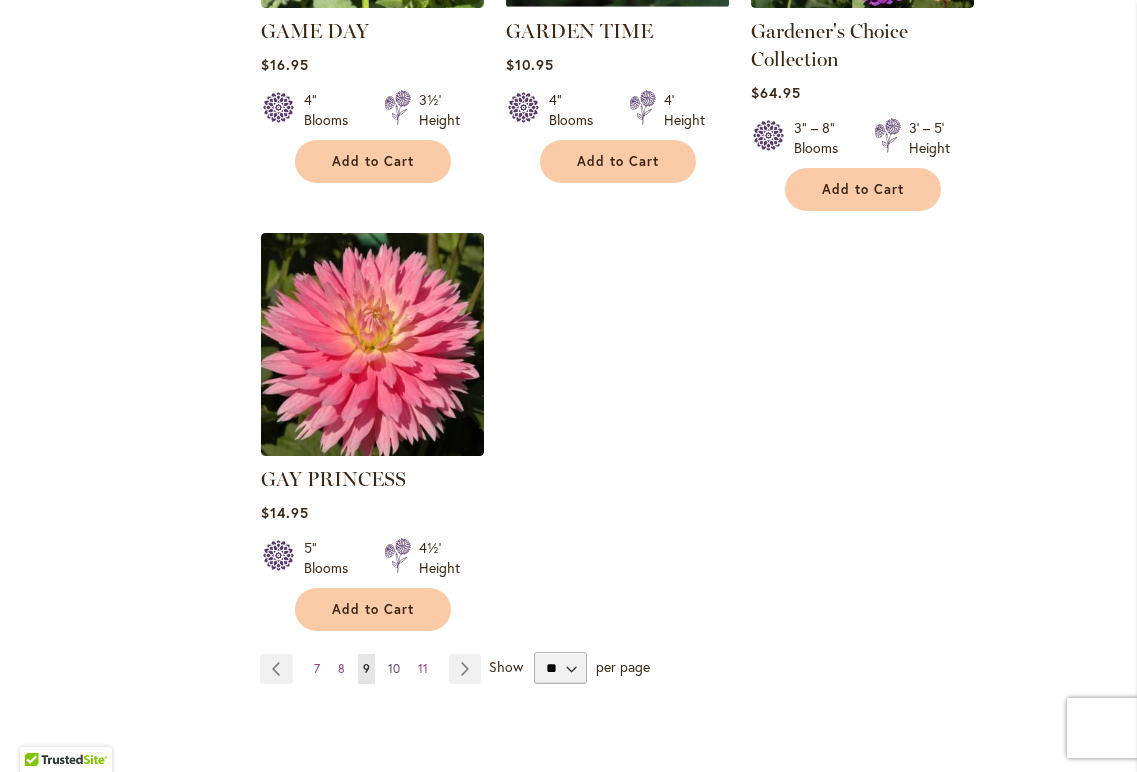 click on "Page
10" at bounding box center [394, 669] 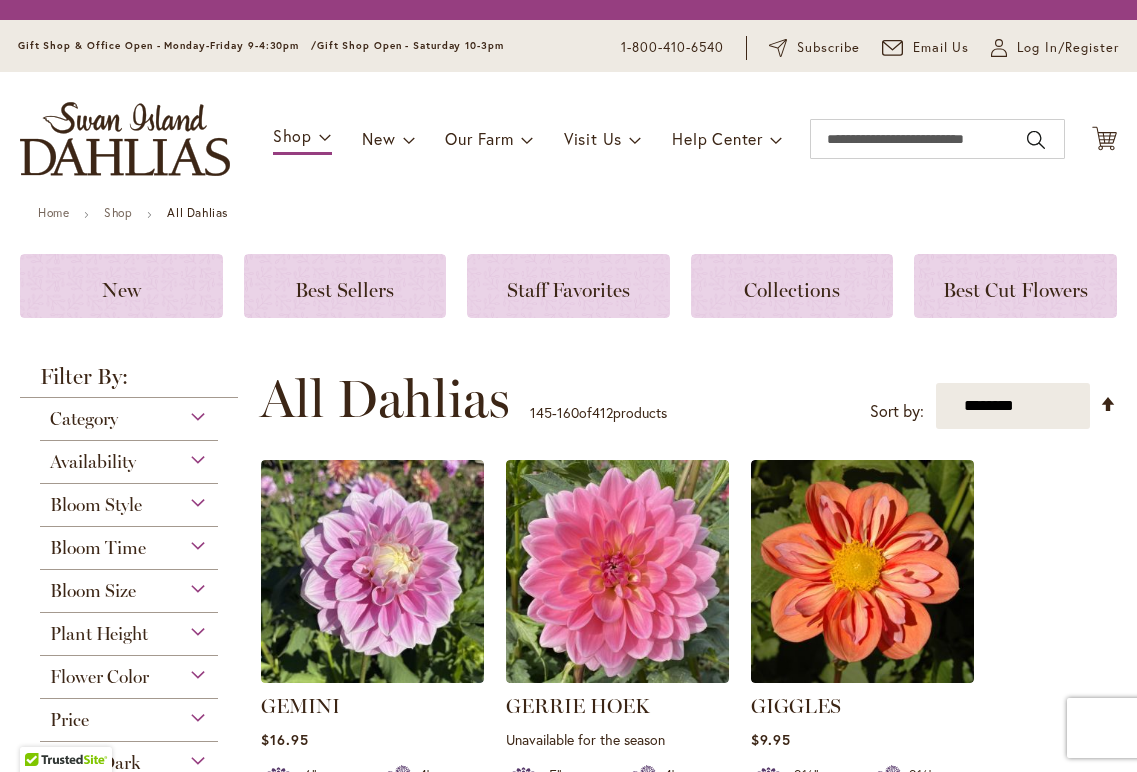scroll, scrollTop: 0, scrollLeft: 0, axis: both 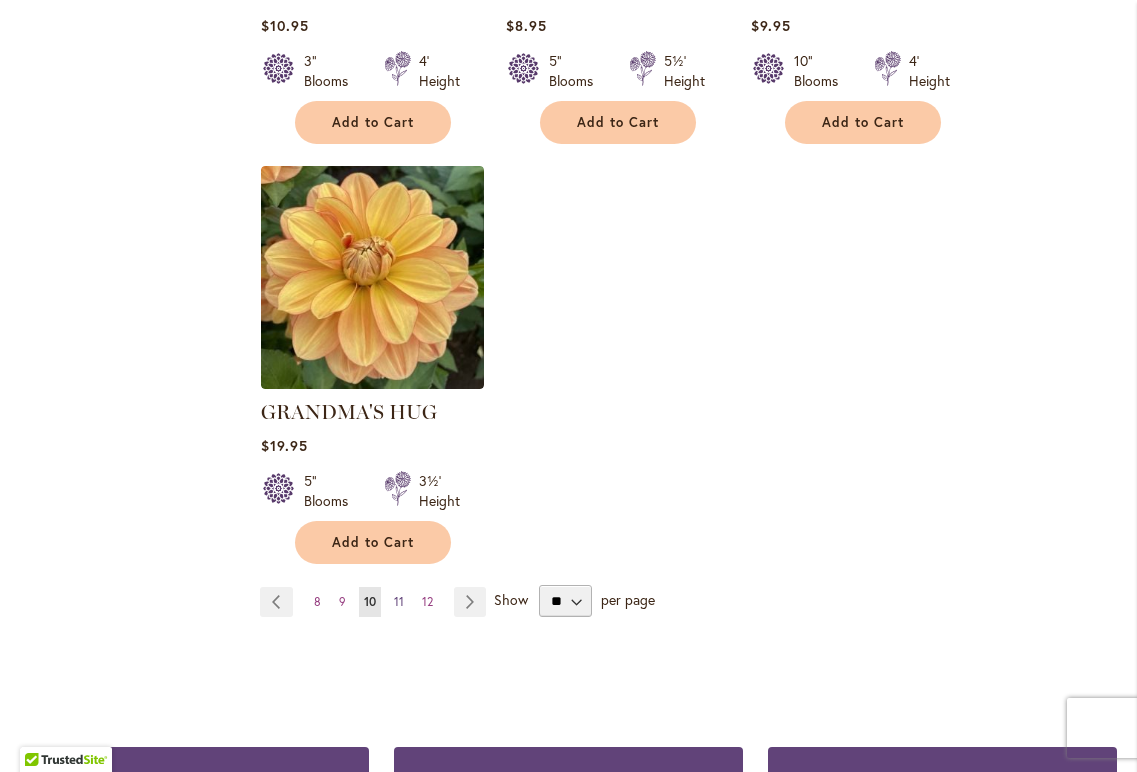 click on "11" at bounding box center (399, 601) 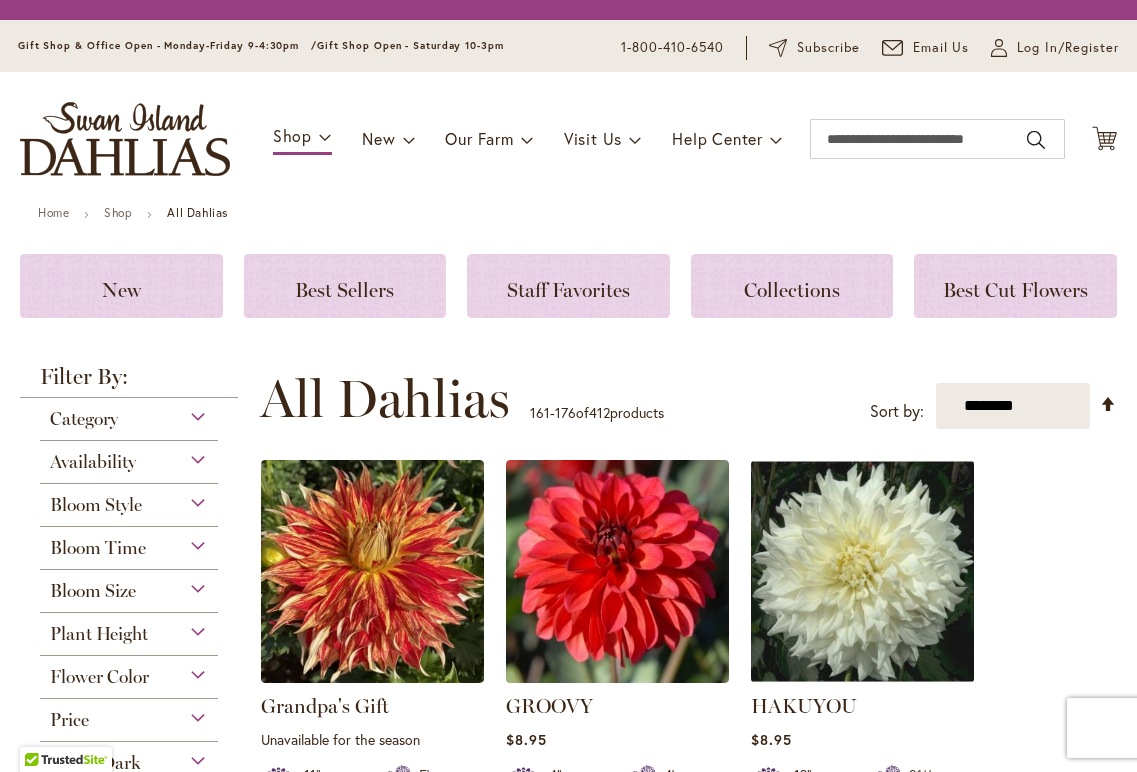 scroll, scrollTop: 0, scrollLeft: 0, axis: both 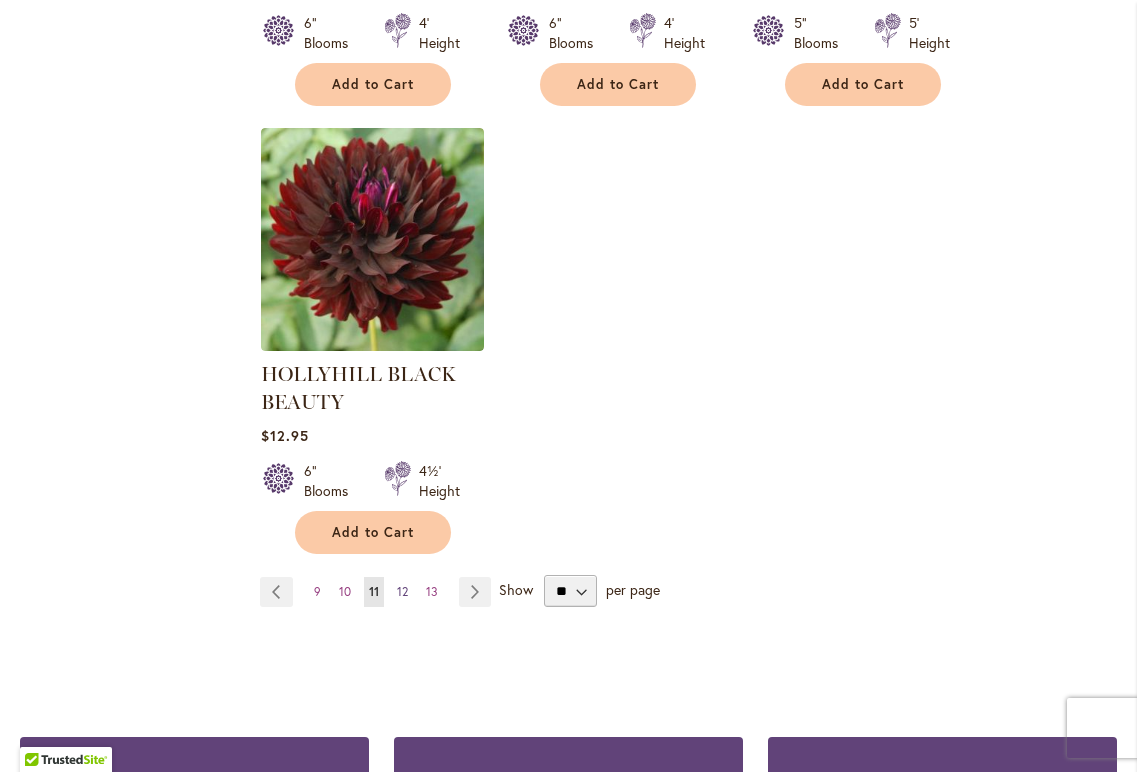 click on "12" at bounding box center (402, 591) 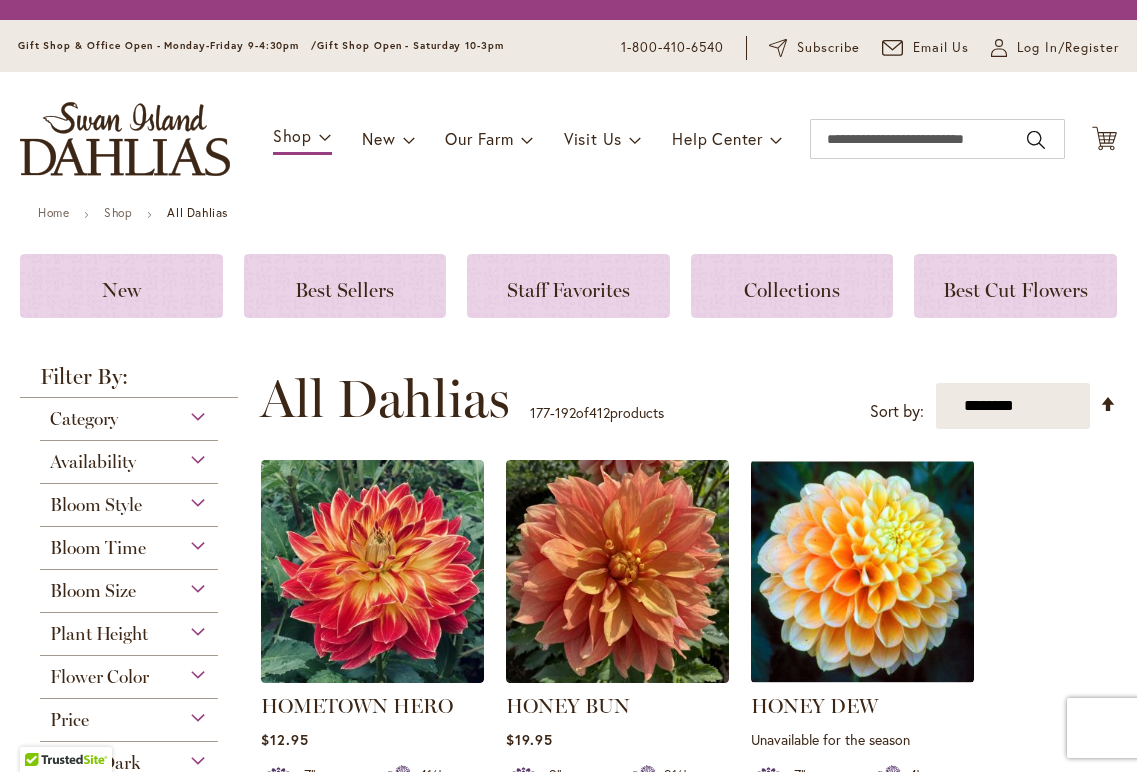 scroll, scrollTop: 0, scrollLeft: 0, axis: both 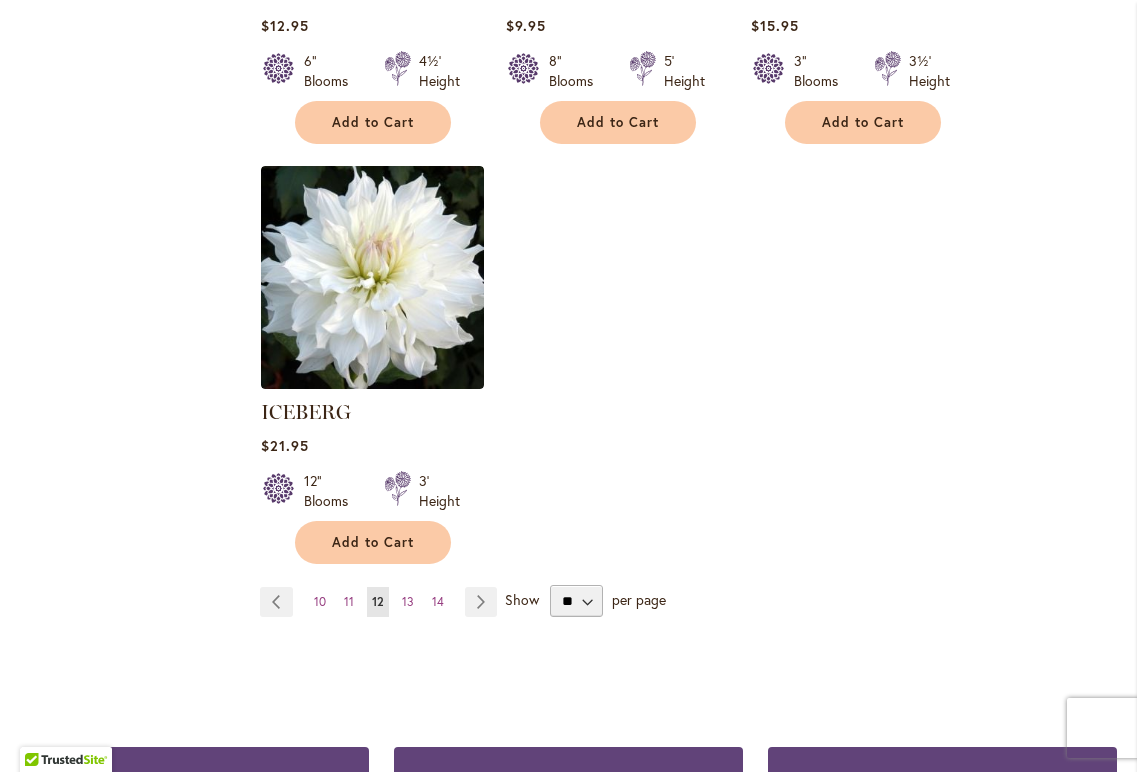 drag, startPoint x: 407, startPoint y: 600, endPoint x: 464, endPoint y: 584, distance: 59.20304 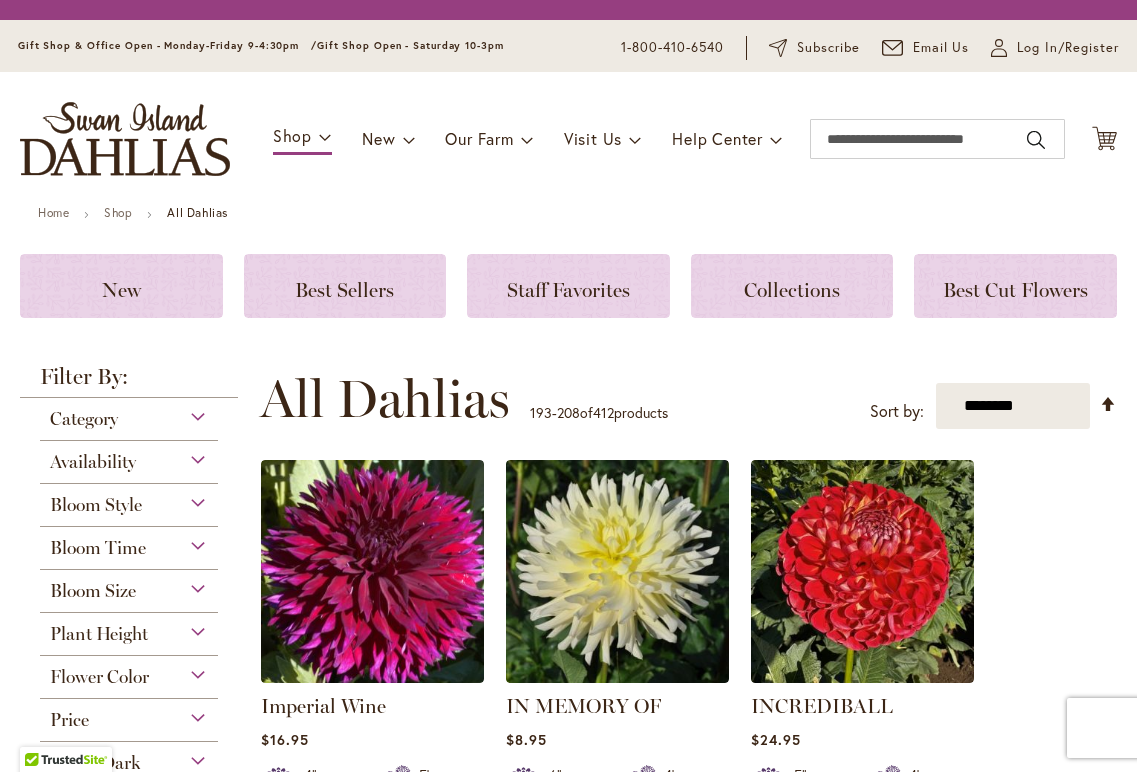 scroll, scrollTop: 0, scrollLeft: 0, axis: both 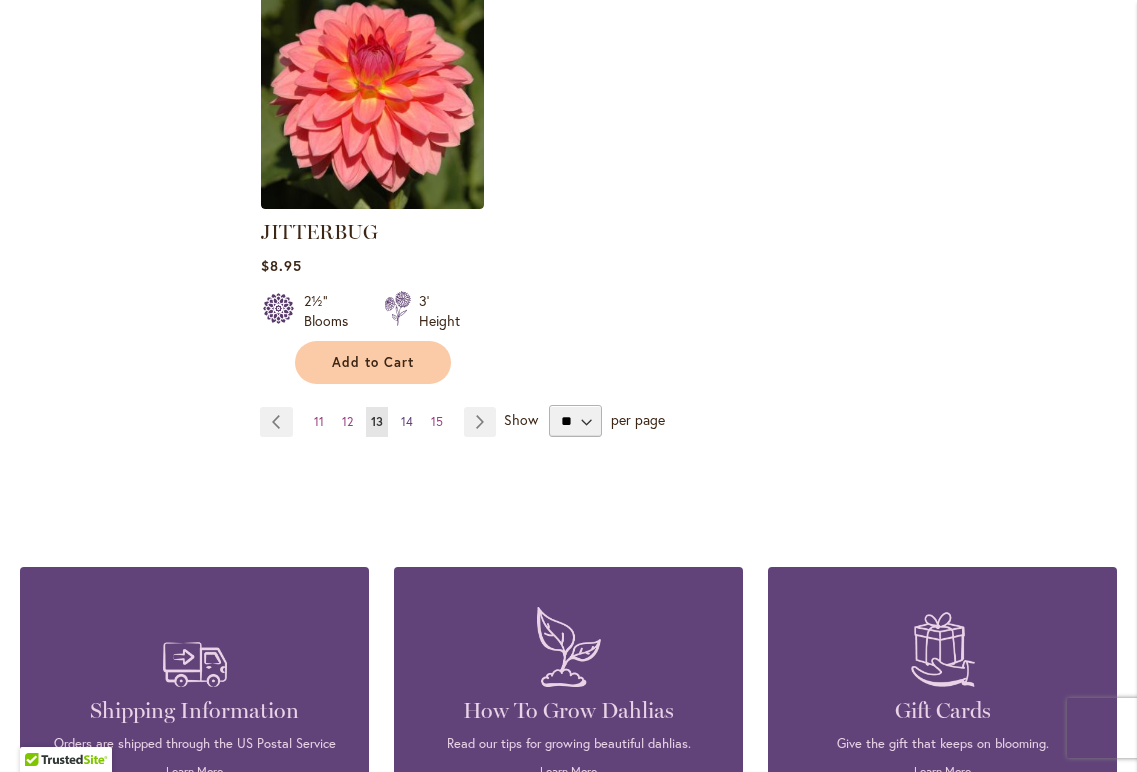 click on "14" at bounding box center [407, 421] 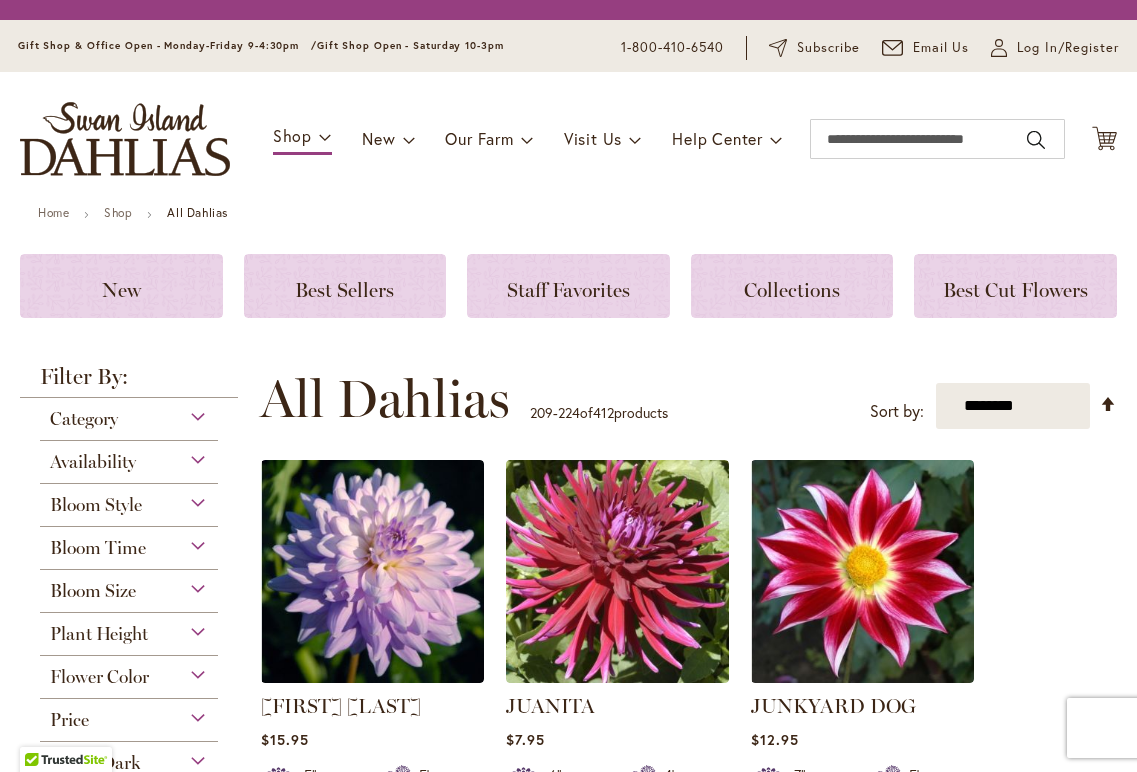 scroll, scrollTop: 0, scrollLeft: 0, axis: both 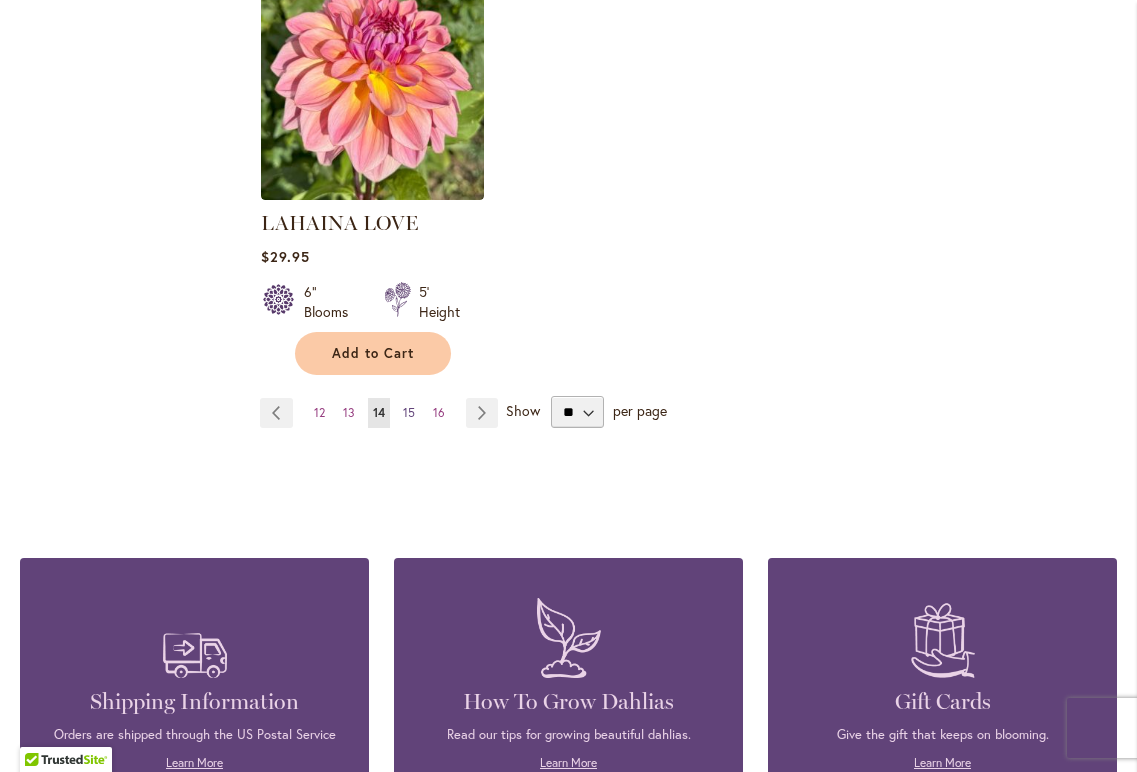 click on "15" at bounding box center (409, 412) 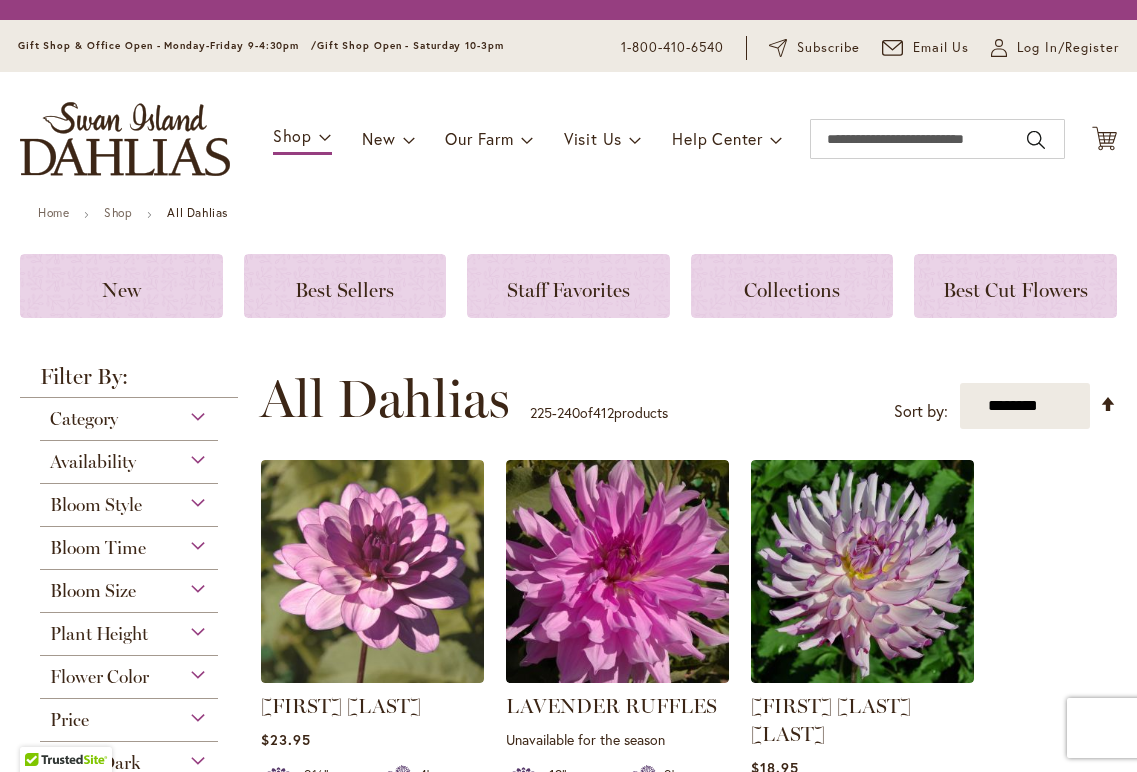 scroll, scrollTop: 0, scrollLeft: 0, axis: both 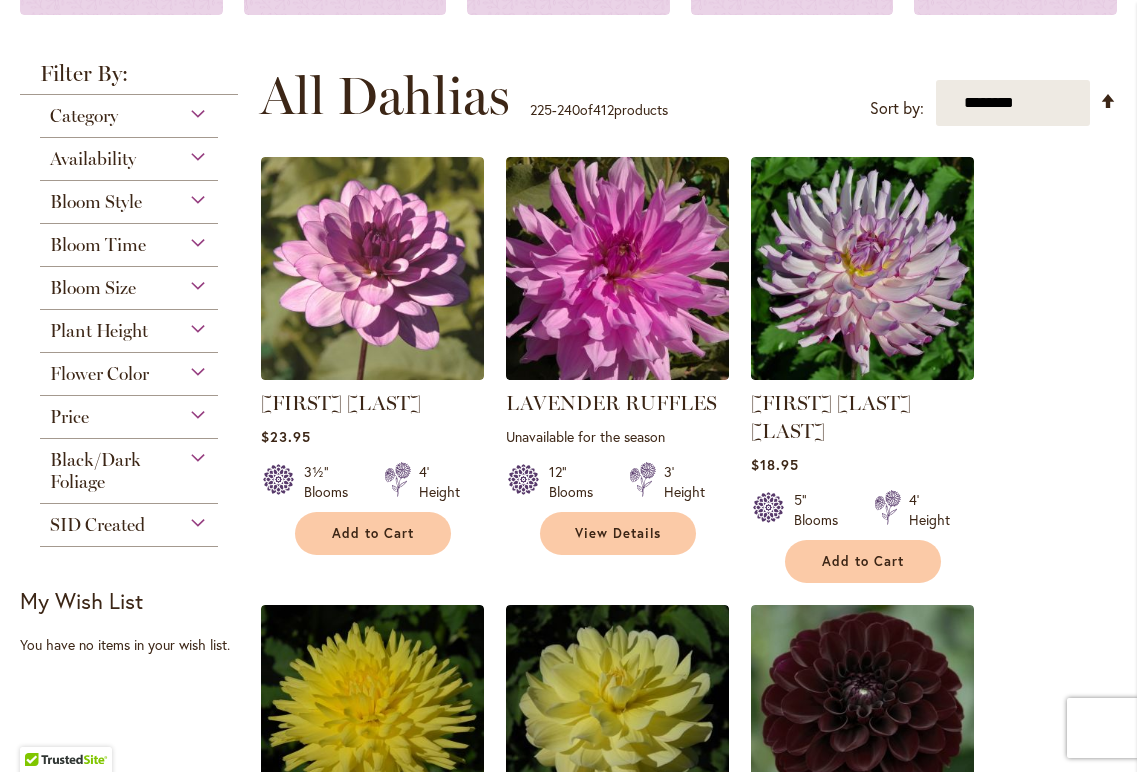 click on "Black/Dark Foliage" at bounding box center (129, 466) 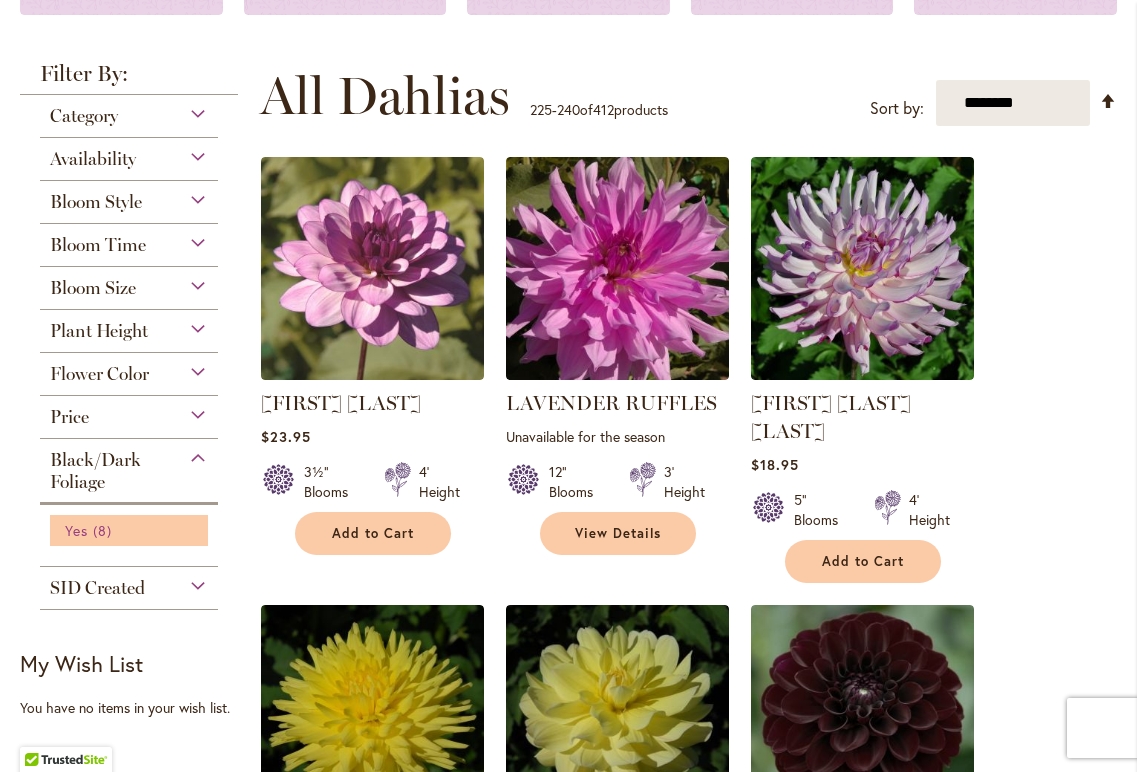 click on "Yes" at bounding box center [76, 530] 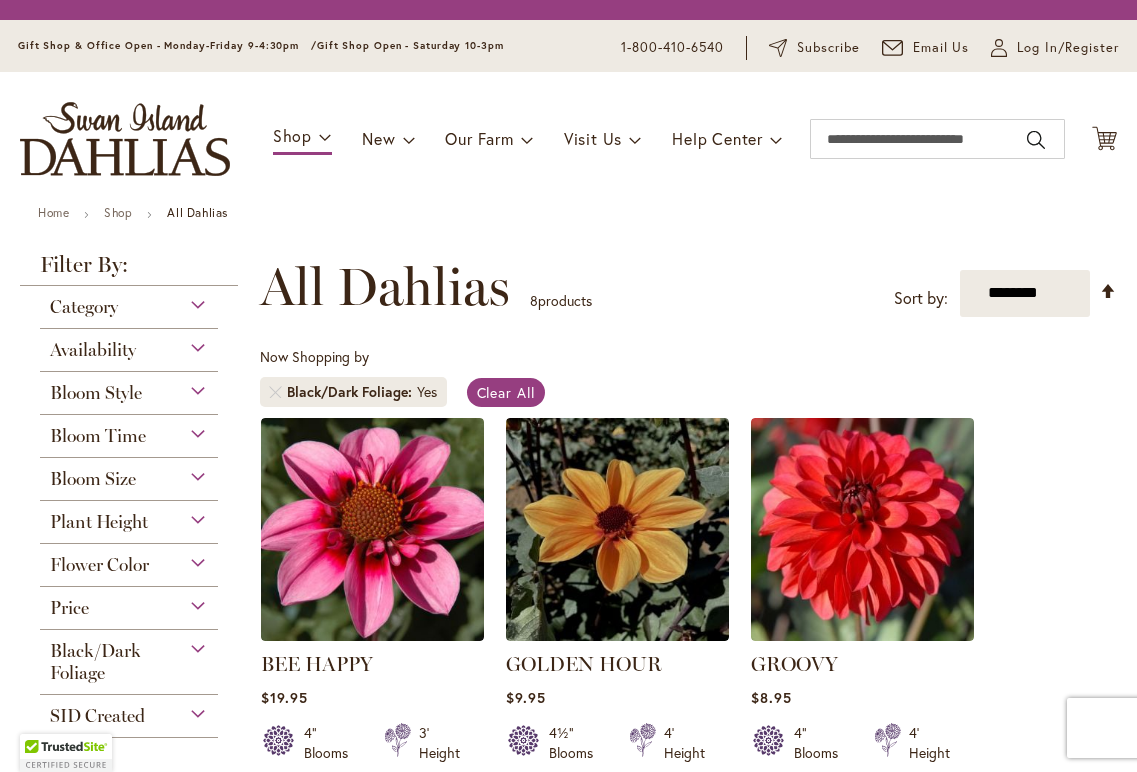 scroll, scrollTop: 0, scrollLeft: 0, axis: both 